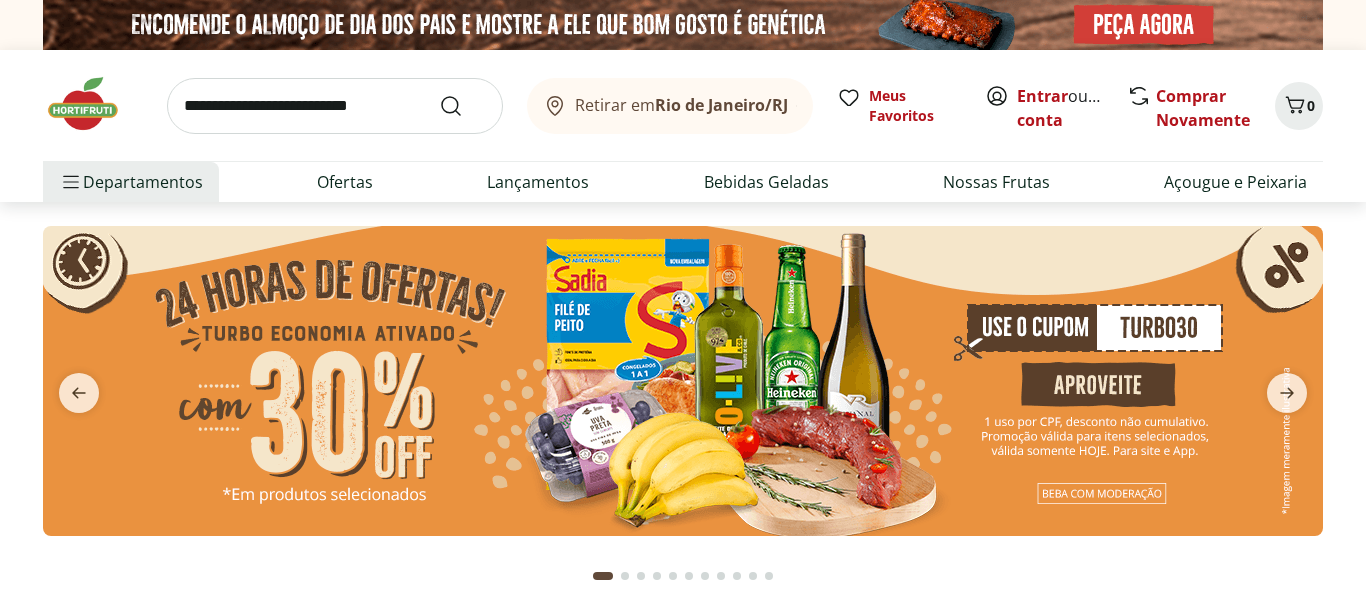 scroll, scrollTop: 0, scrollLeft: 0, axis: both 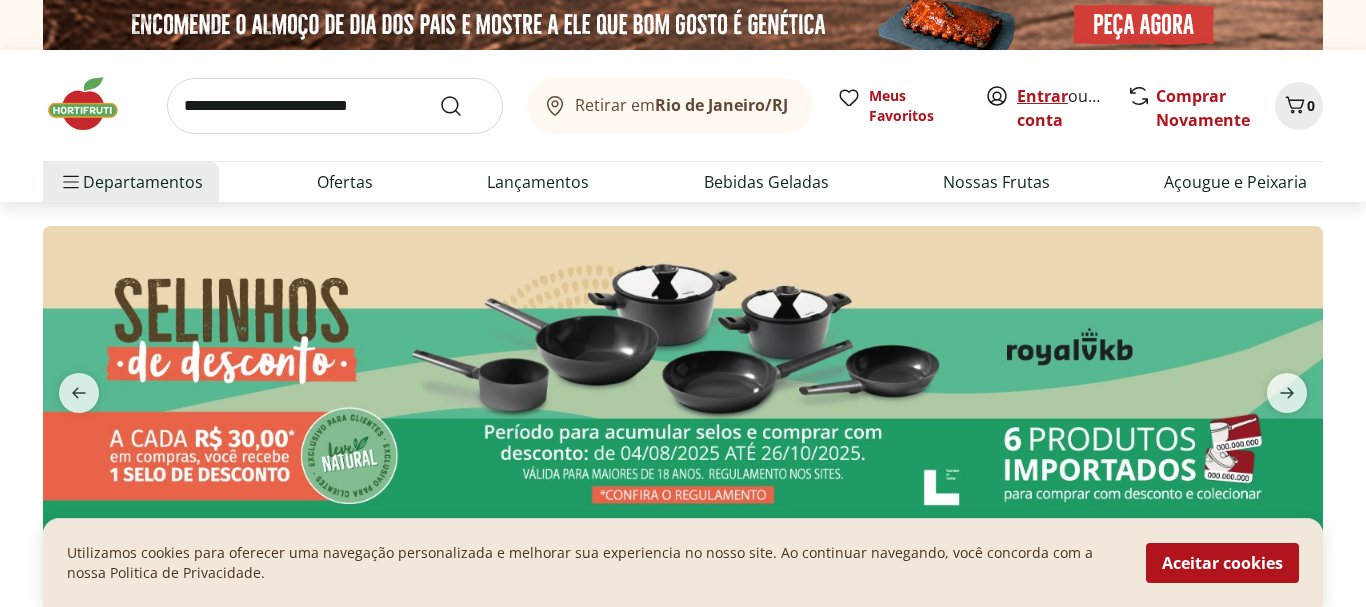 click on "Entrar" at bounding box center [1042, 96] 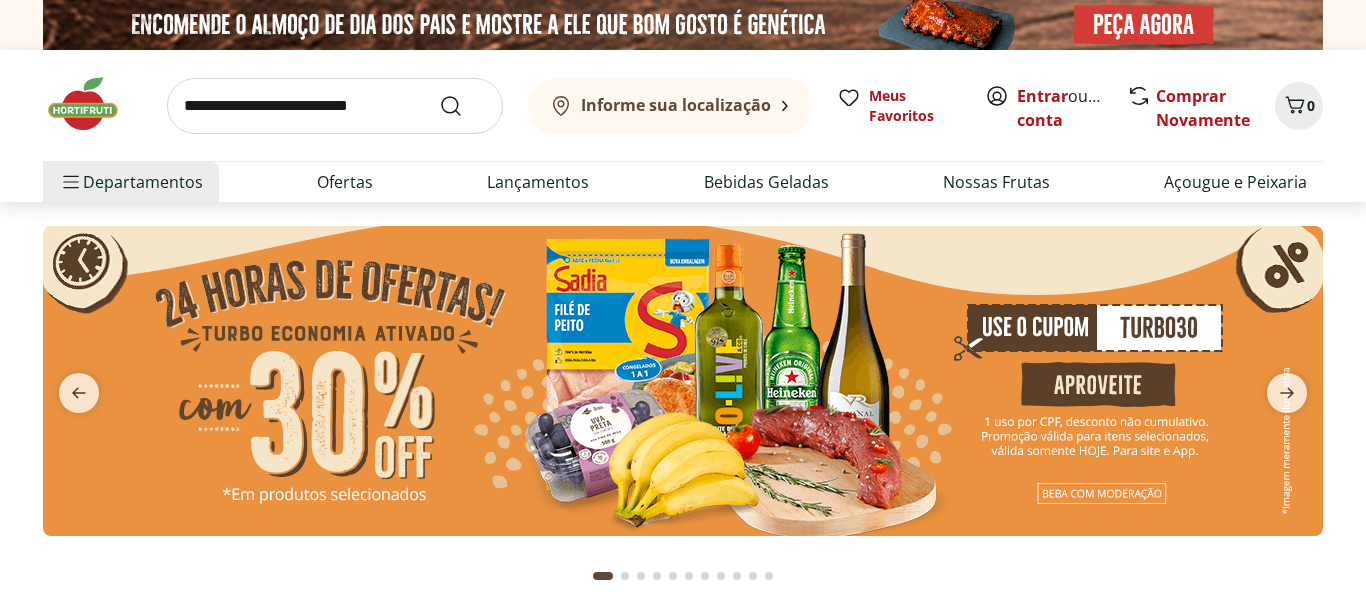 scroll, scrollTop: 0, scrollLeft: 0, axis: both 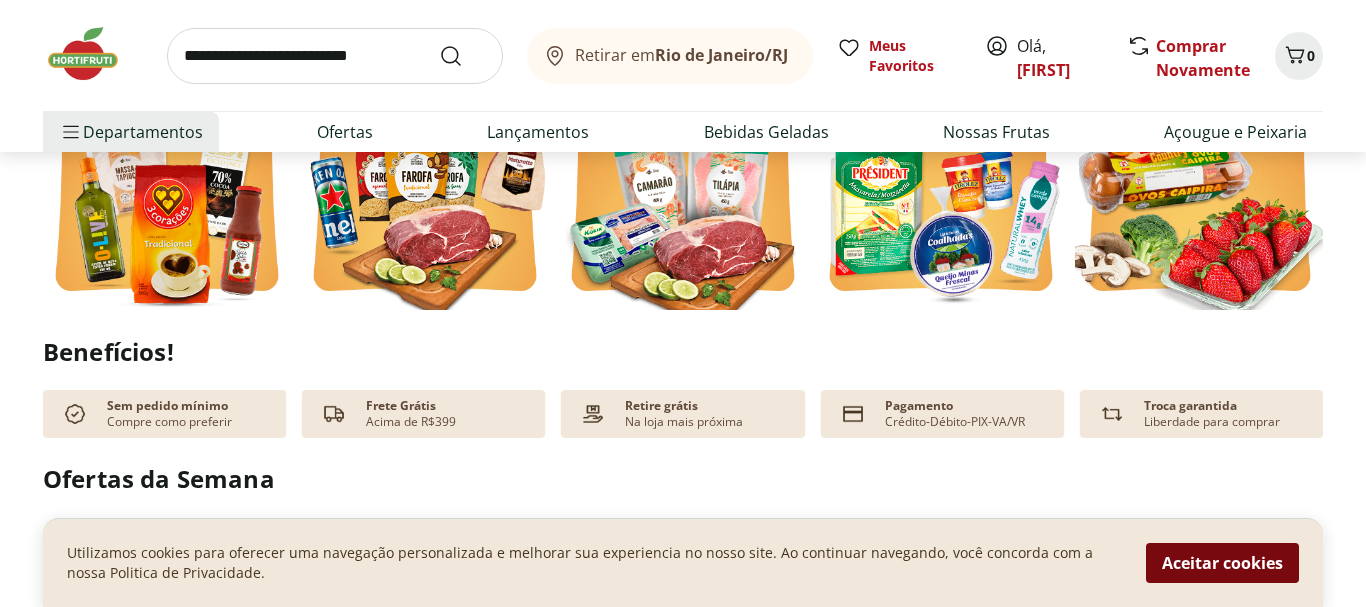 click on "Aceitar cookies" at bounding box center [1222, 563] 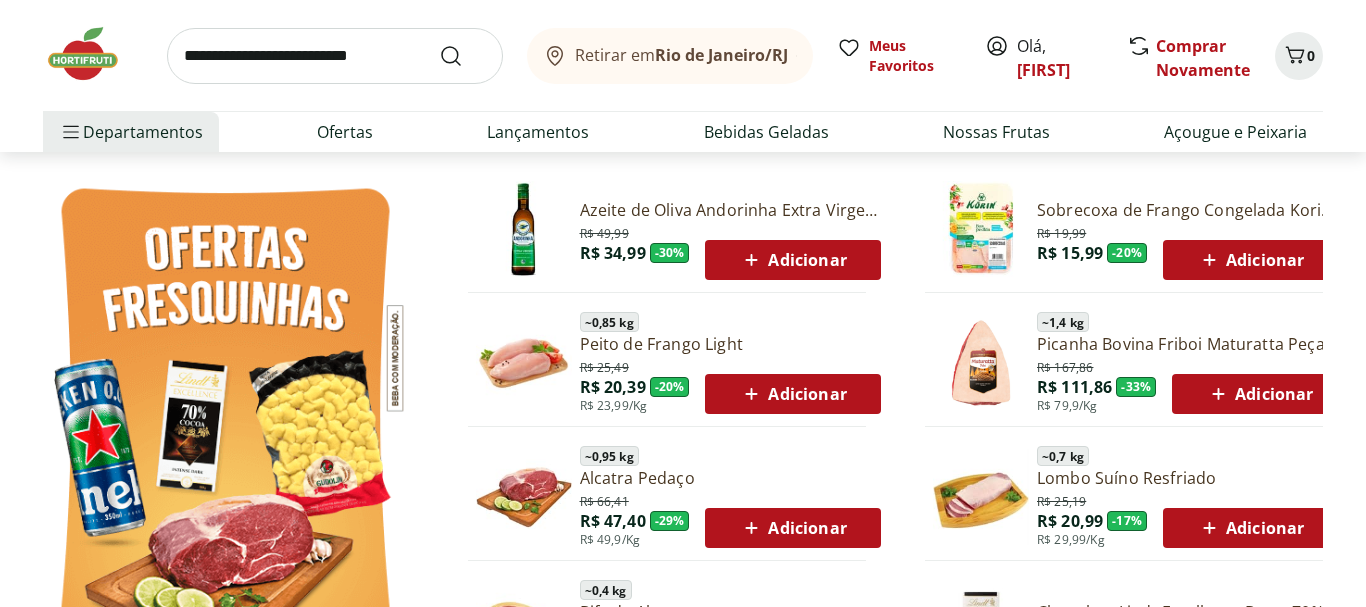 scroll, scrollTop: 0, scrollLeft: 0, axis: both 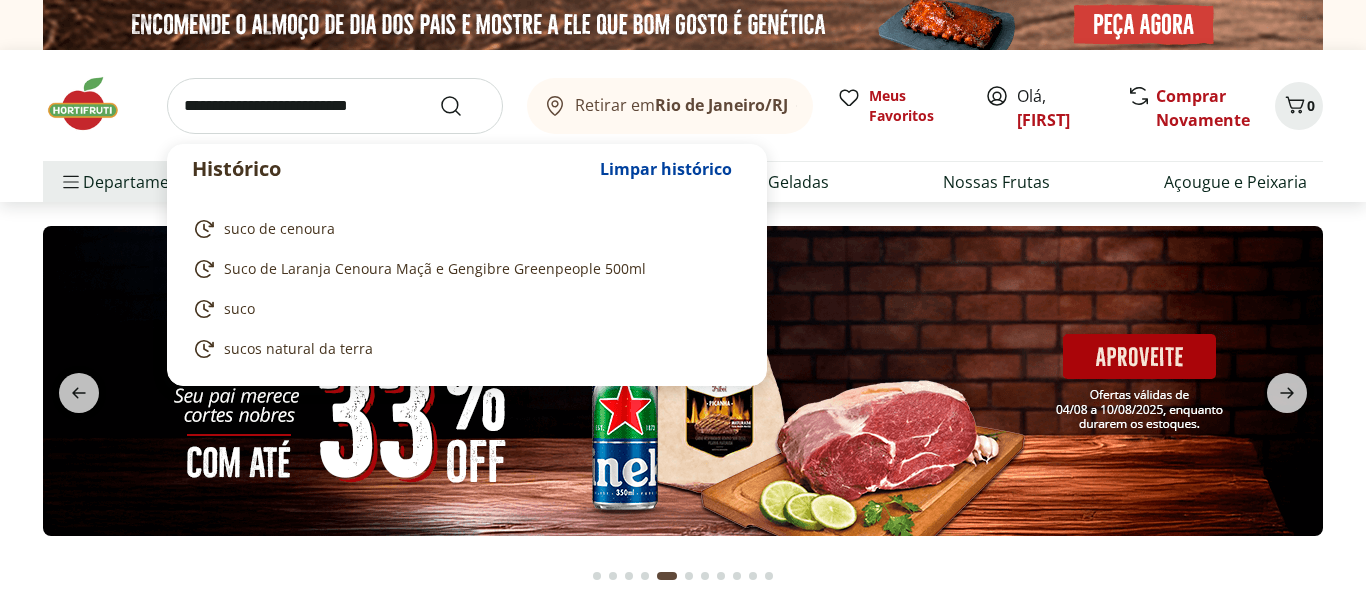 click at bounding box center [335, 106] 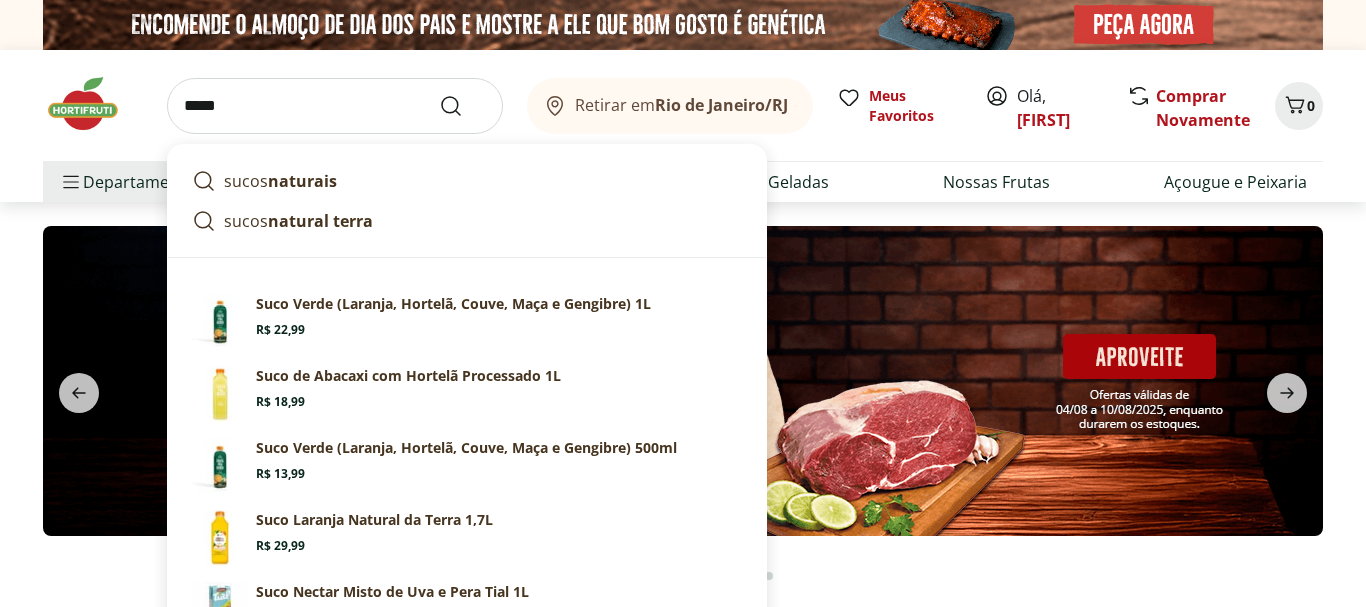 type on "*****" 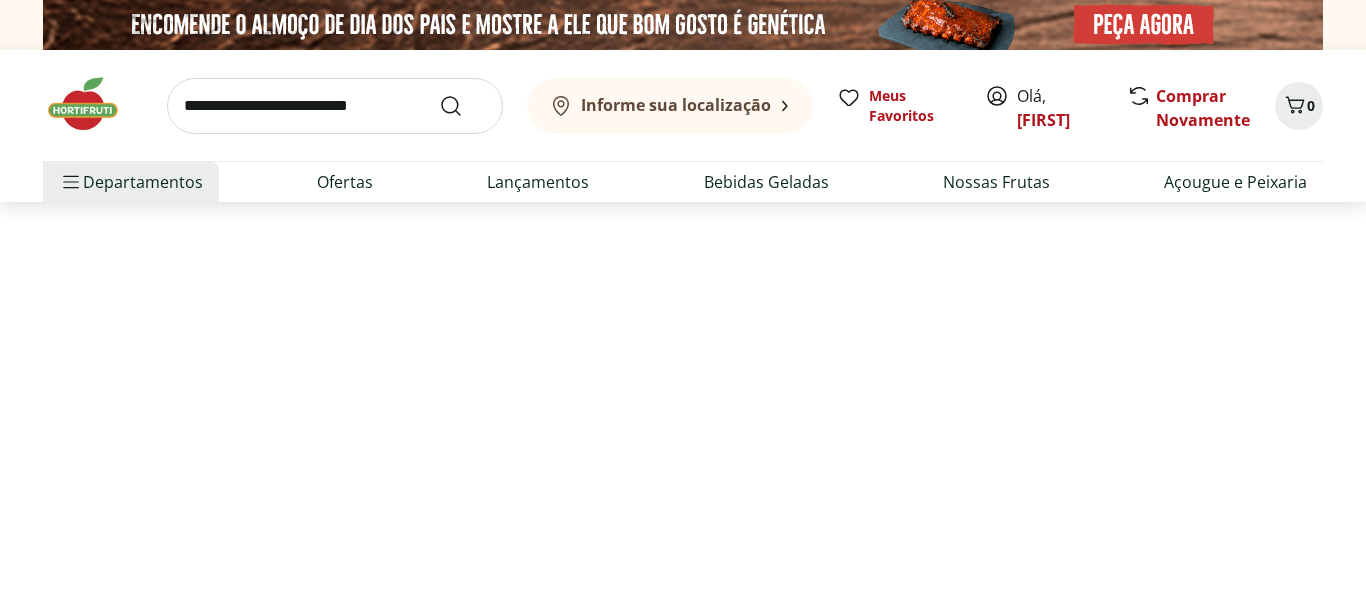 select on "**********" 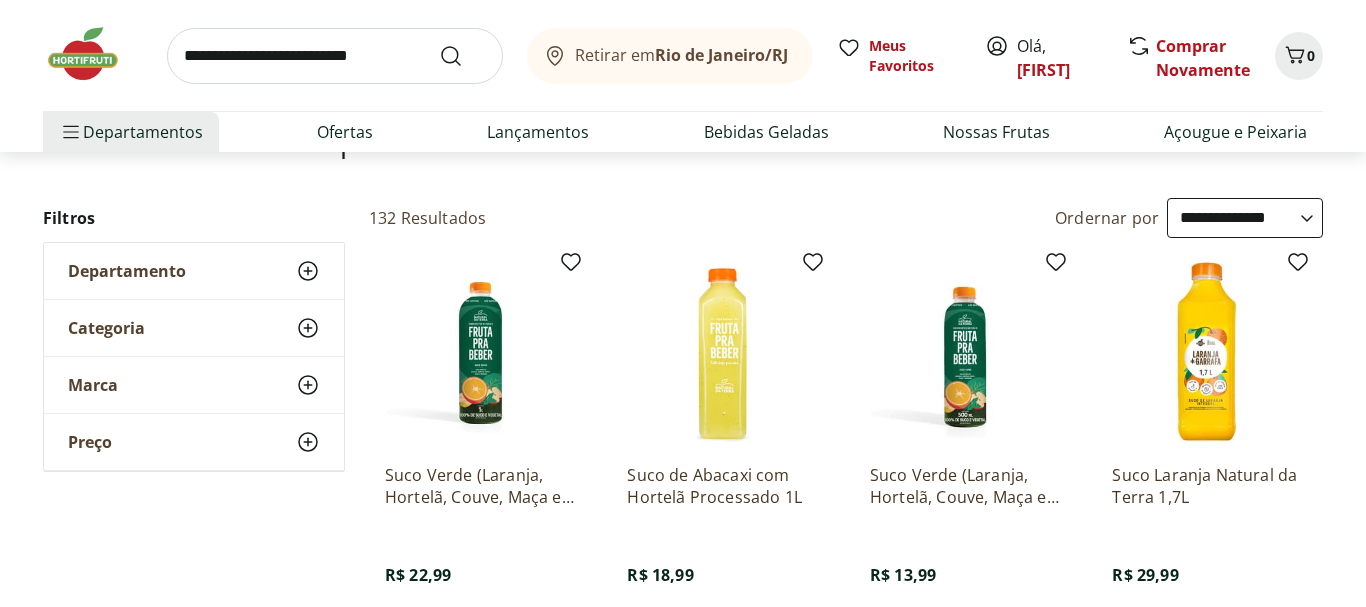 scroll, scrollTop: 174, scrollLeft: 0, axis: vertical 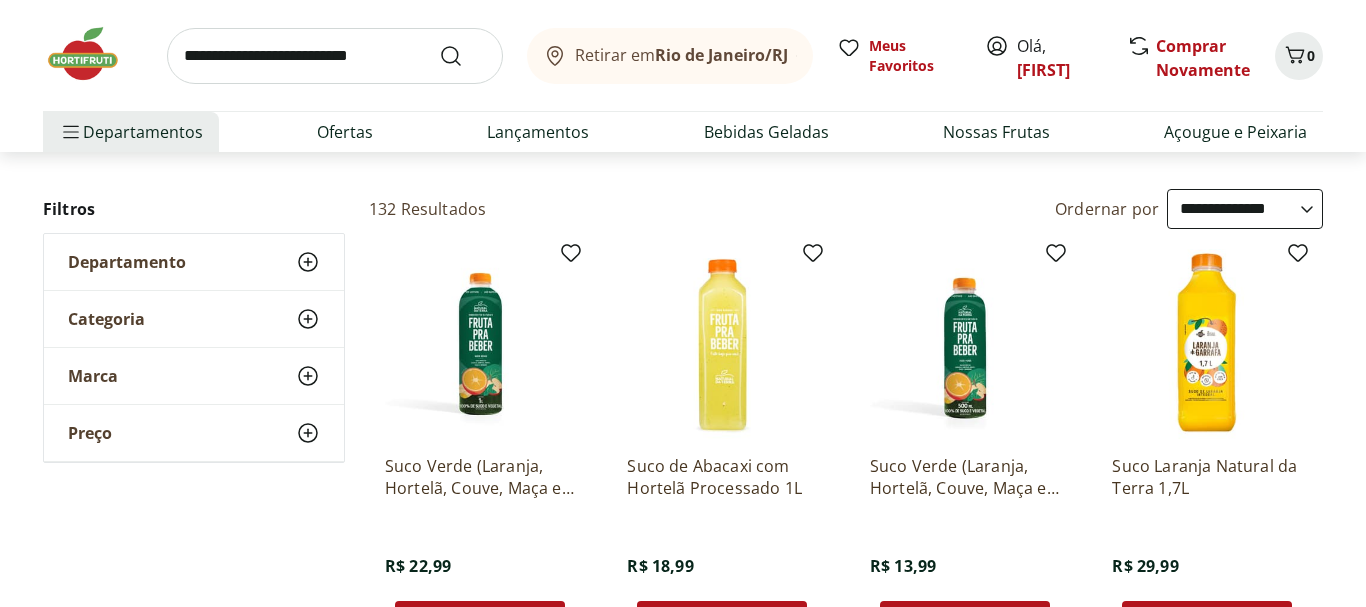 click at bounding box center (722, 344) 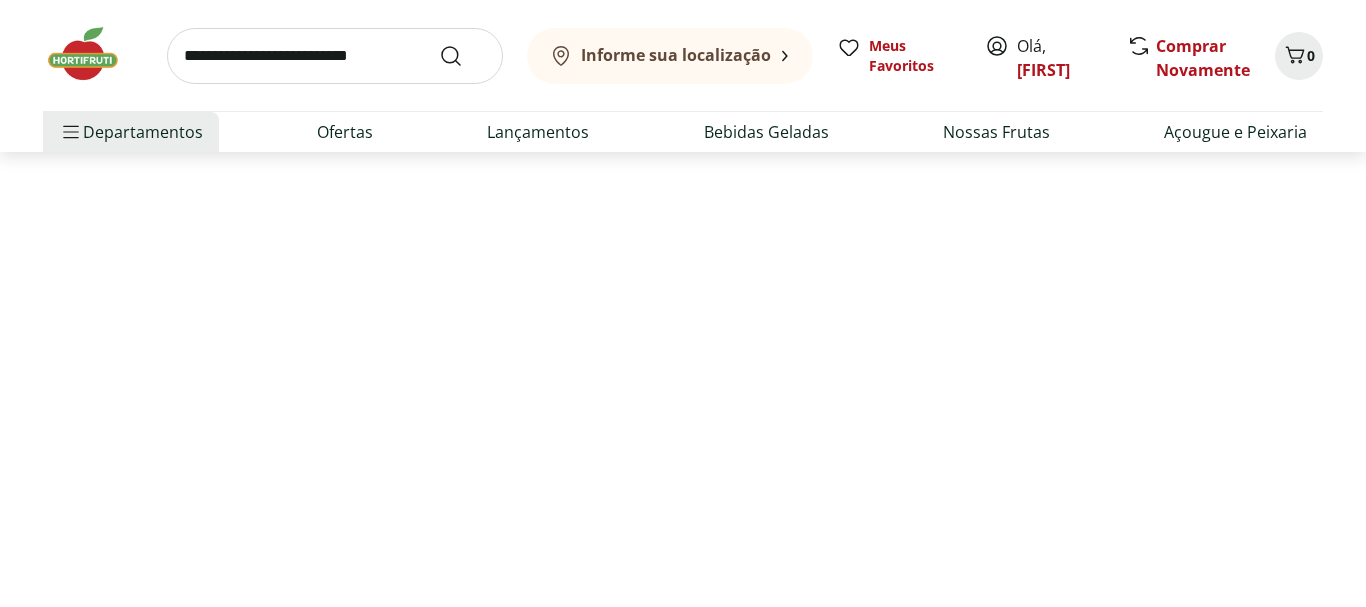 scroll, scrollTop: 0, scrollLeft: 0, axis: both 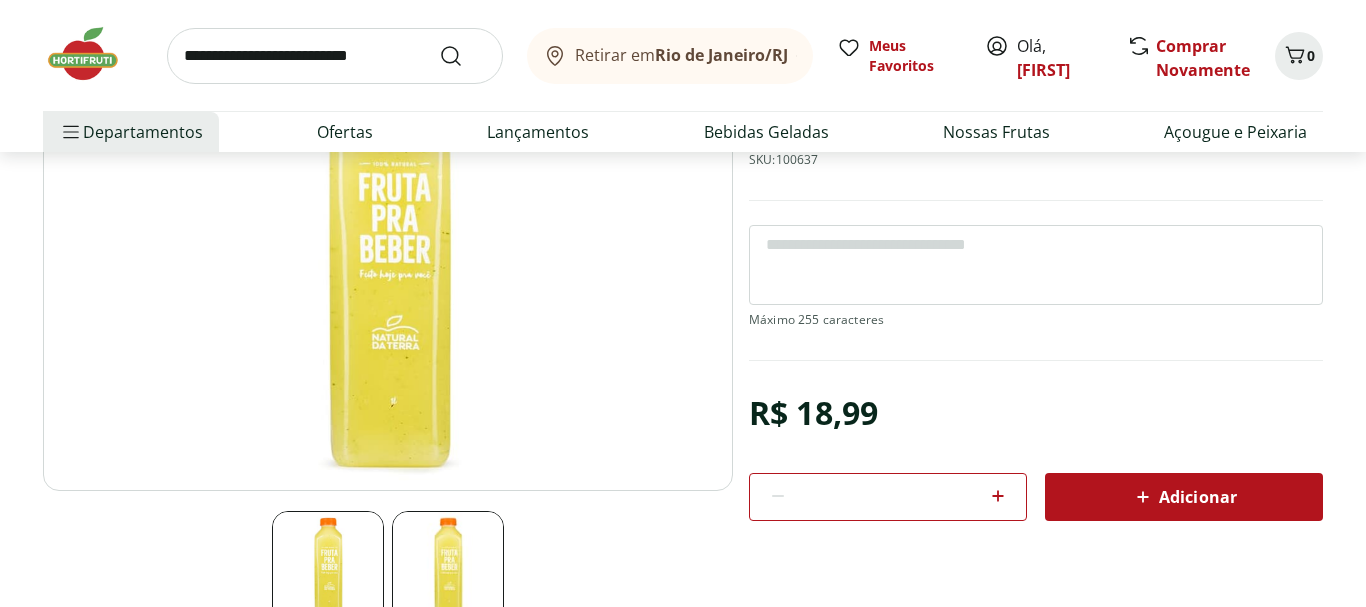 click on "Adicionar" at bounding box center (1184, 497) 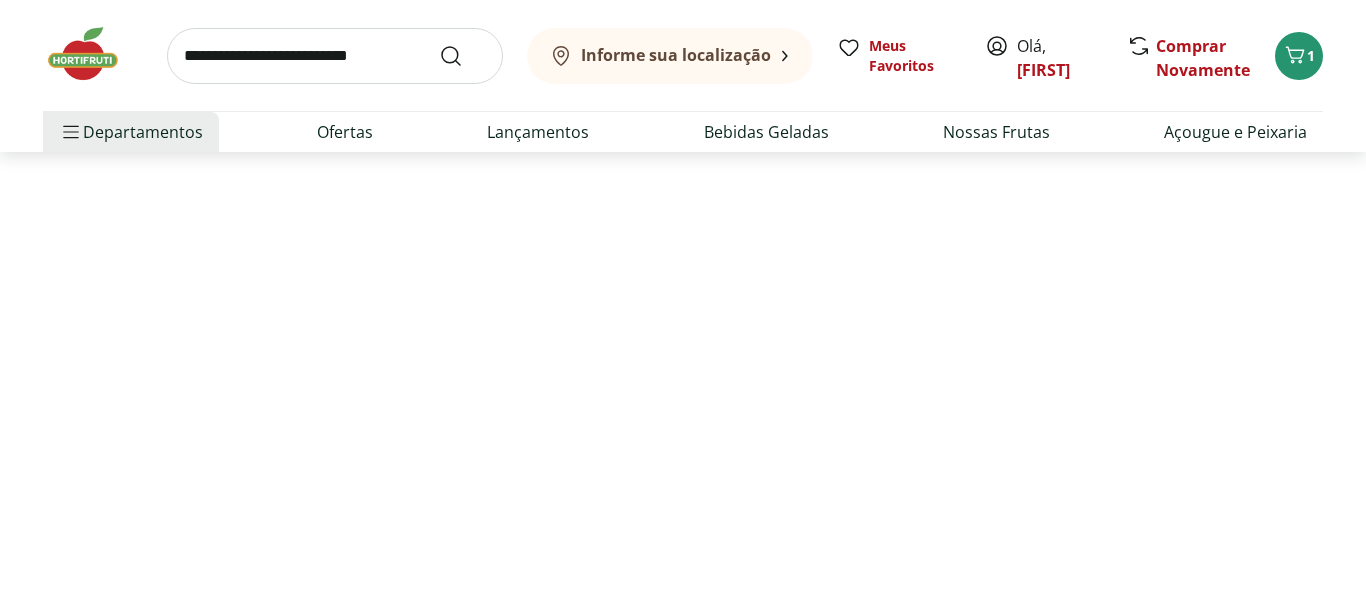 scroll, scrollTop: 174, scrollLeft: 0, axis: vertical 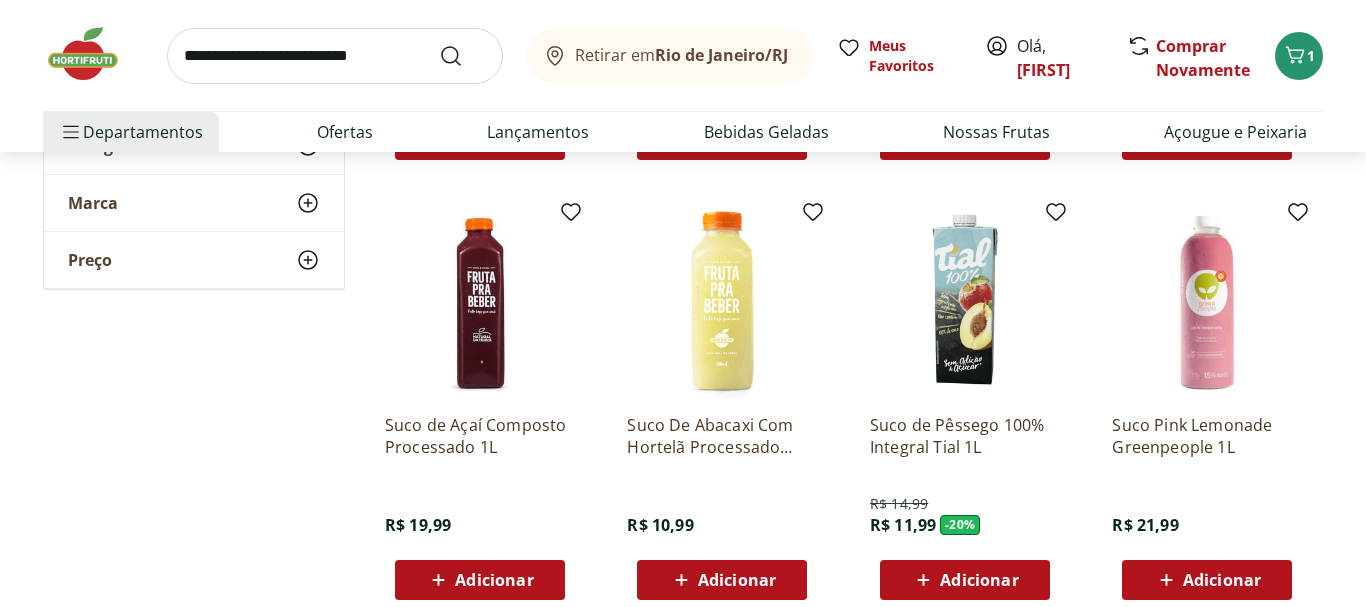 click at bounding box center (480, 303) 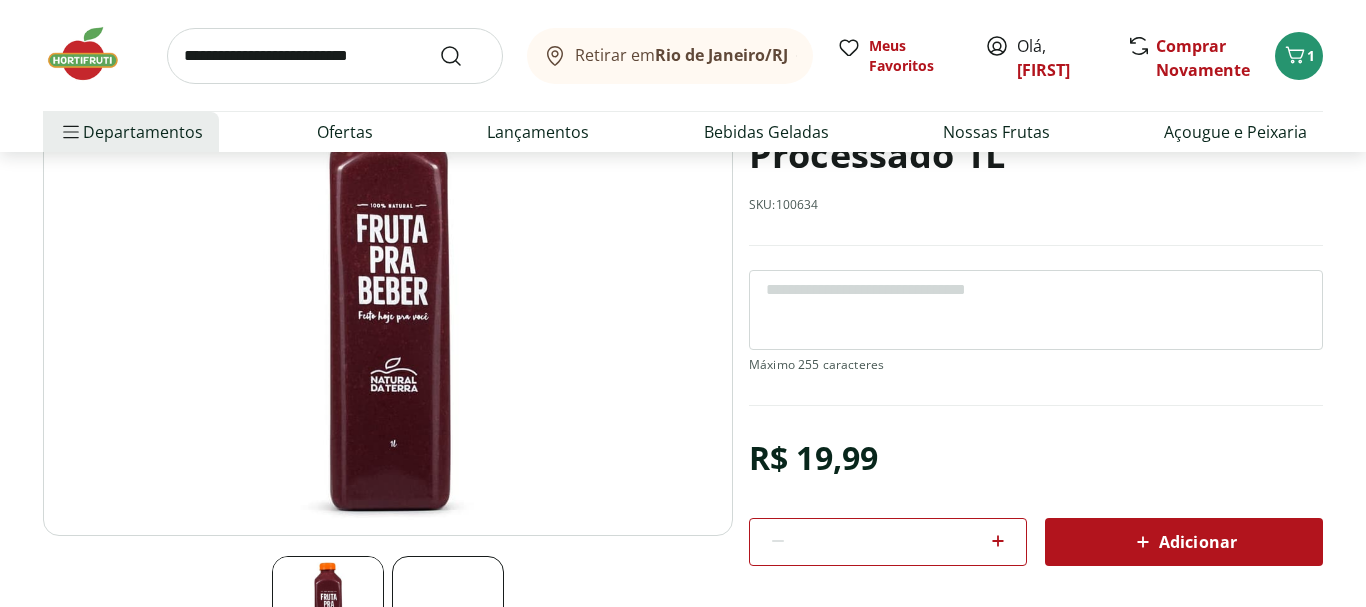 scroll, scrollTop: 311, scrollLeft: 0, axis: vertical 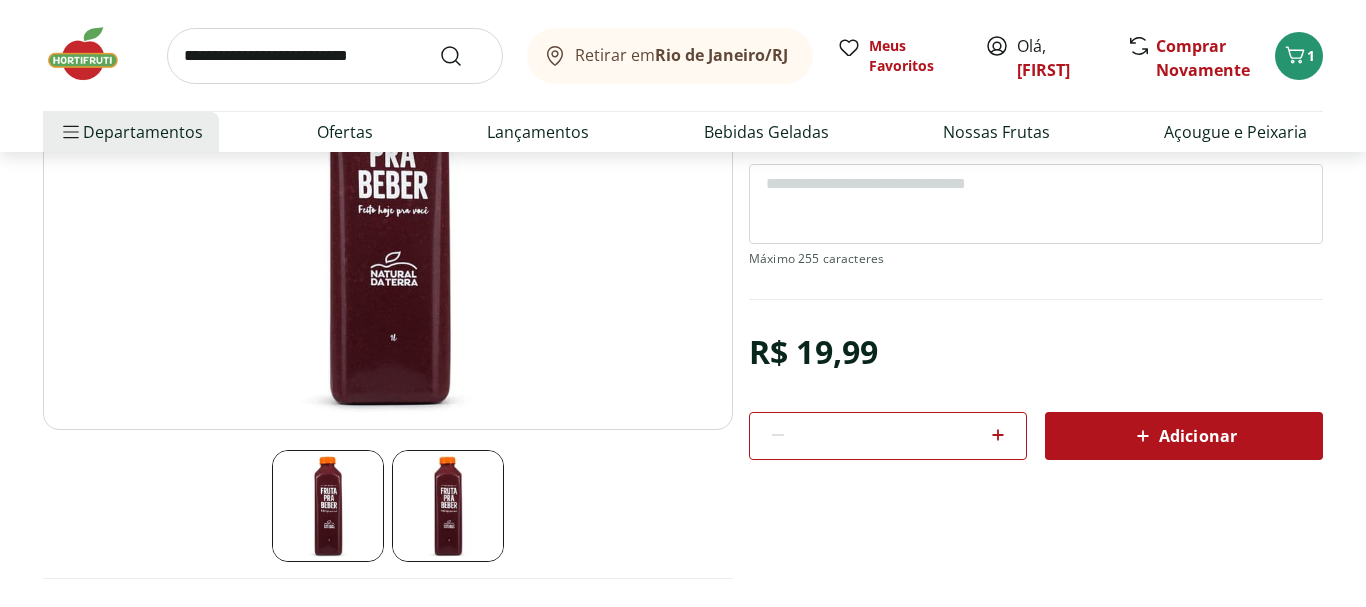 click 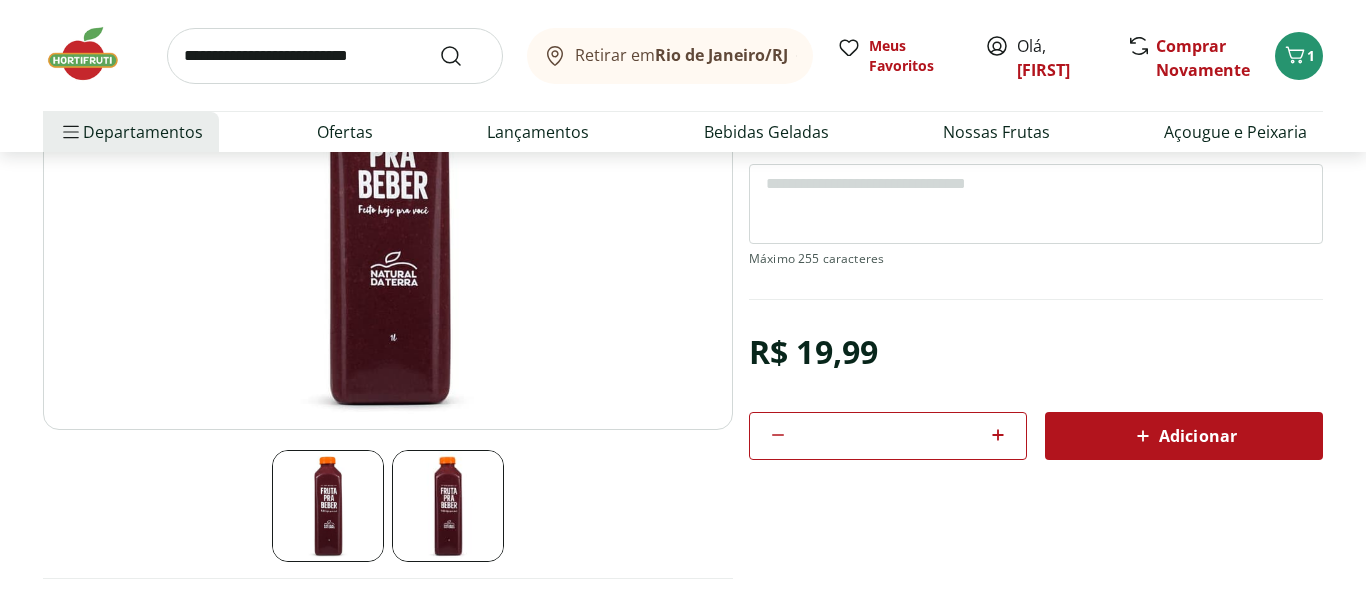 click on "Adicionar" at bounding box center [1184, 436] 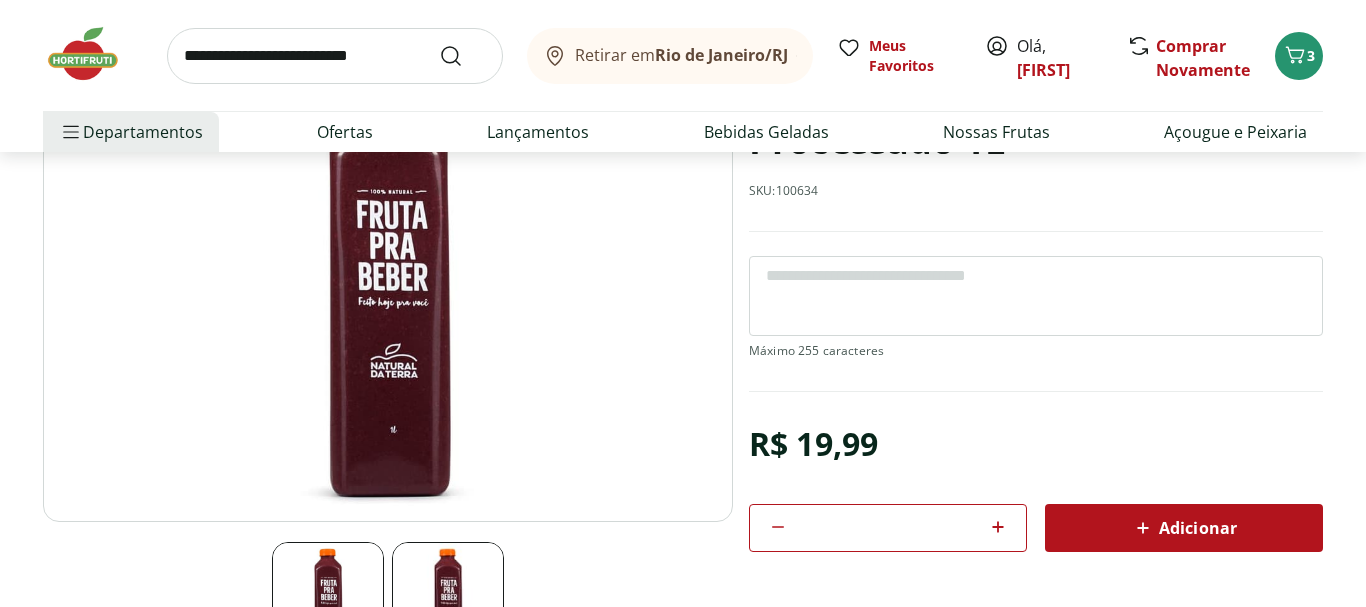 scroll, scrollTop: 233, scrollLeft: 0, axis: vertical 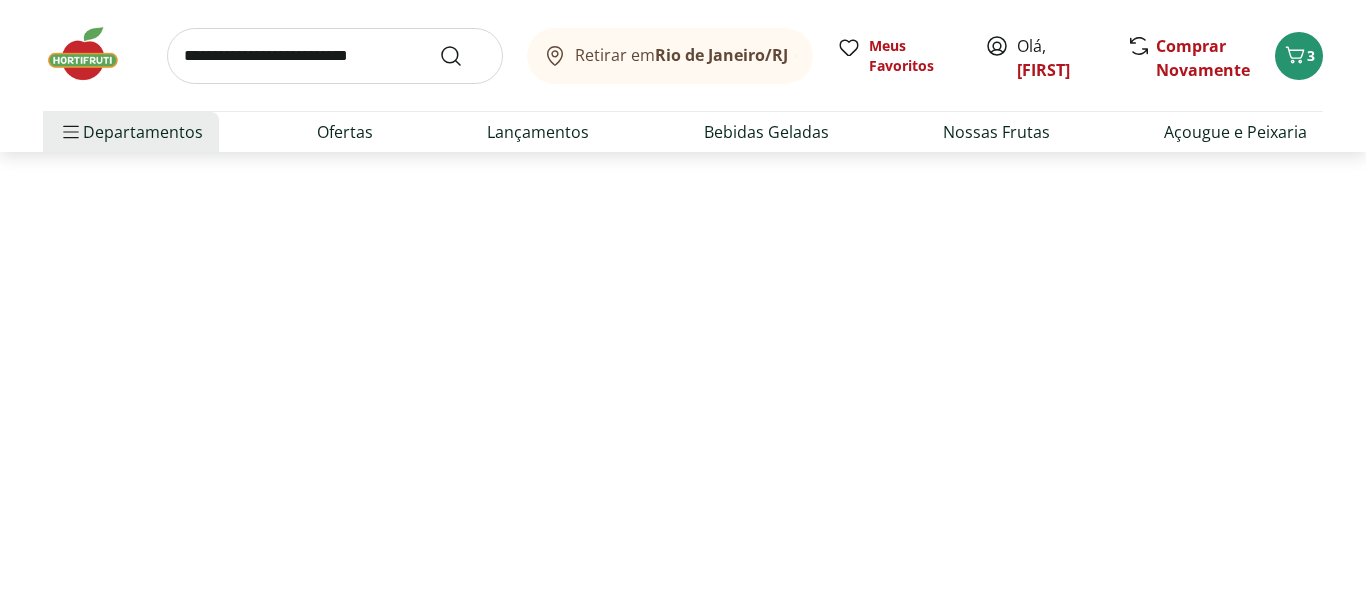 select on "**********" 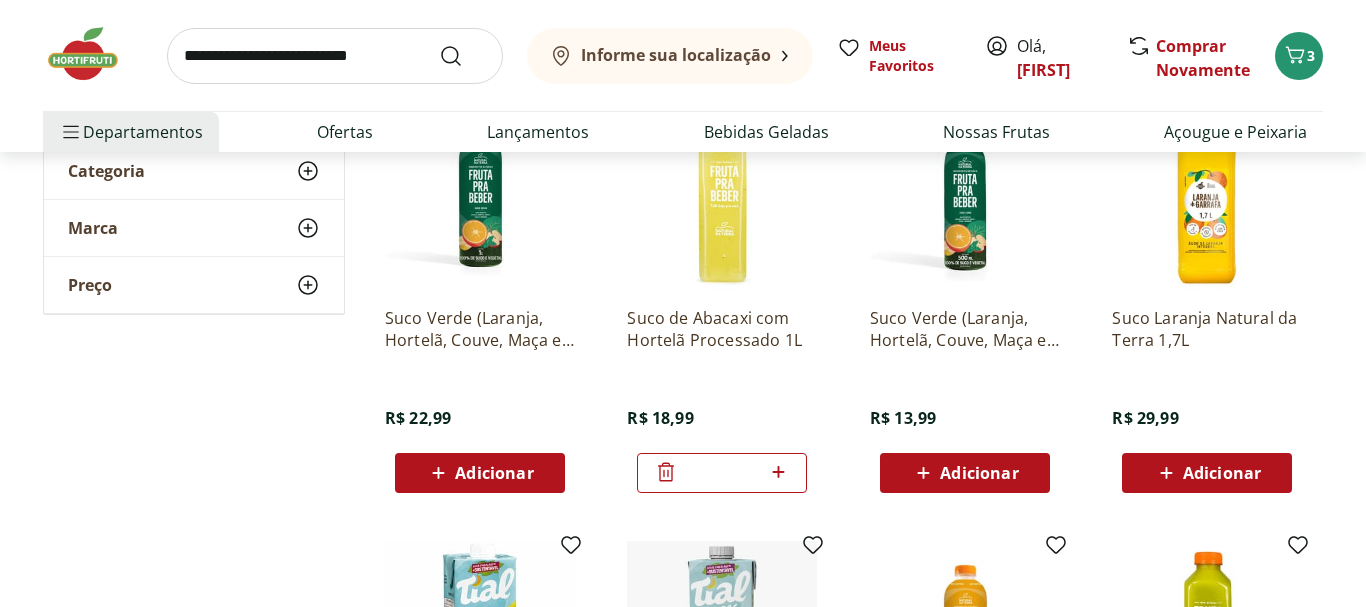 scroll, scrollTop: 1145, scrollLeft: 0, axis: vertical 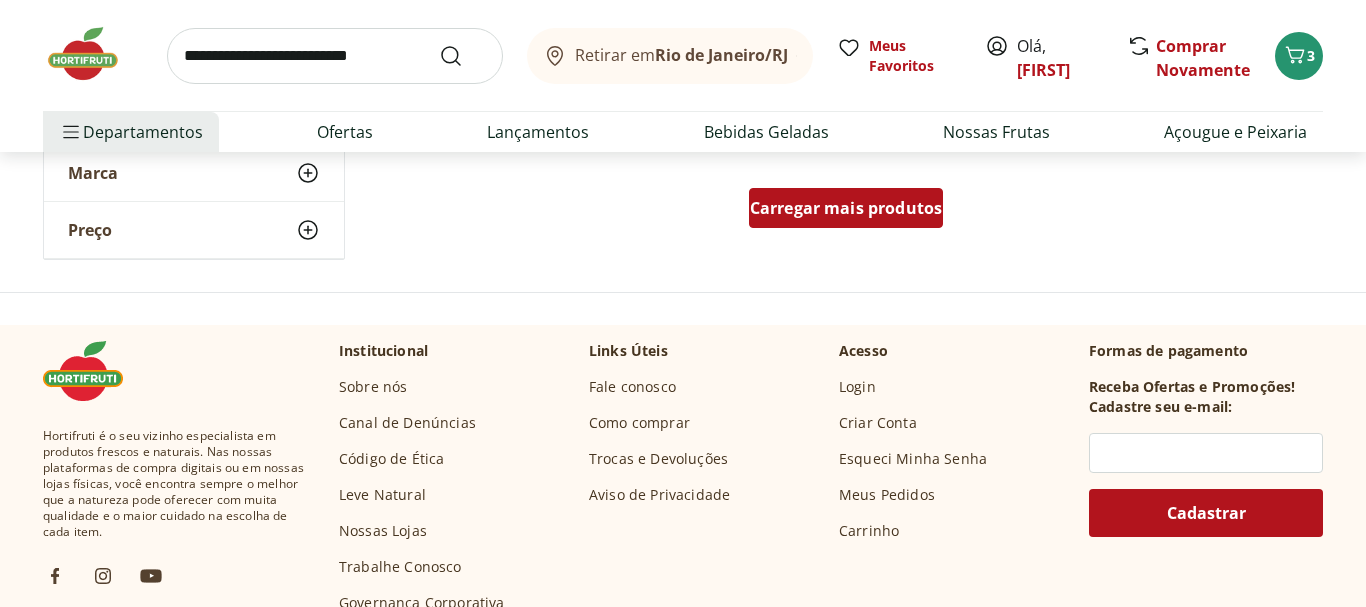 click on "Carregar mais produtos" at bounding box center [846, 208] 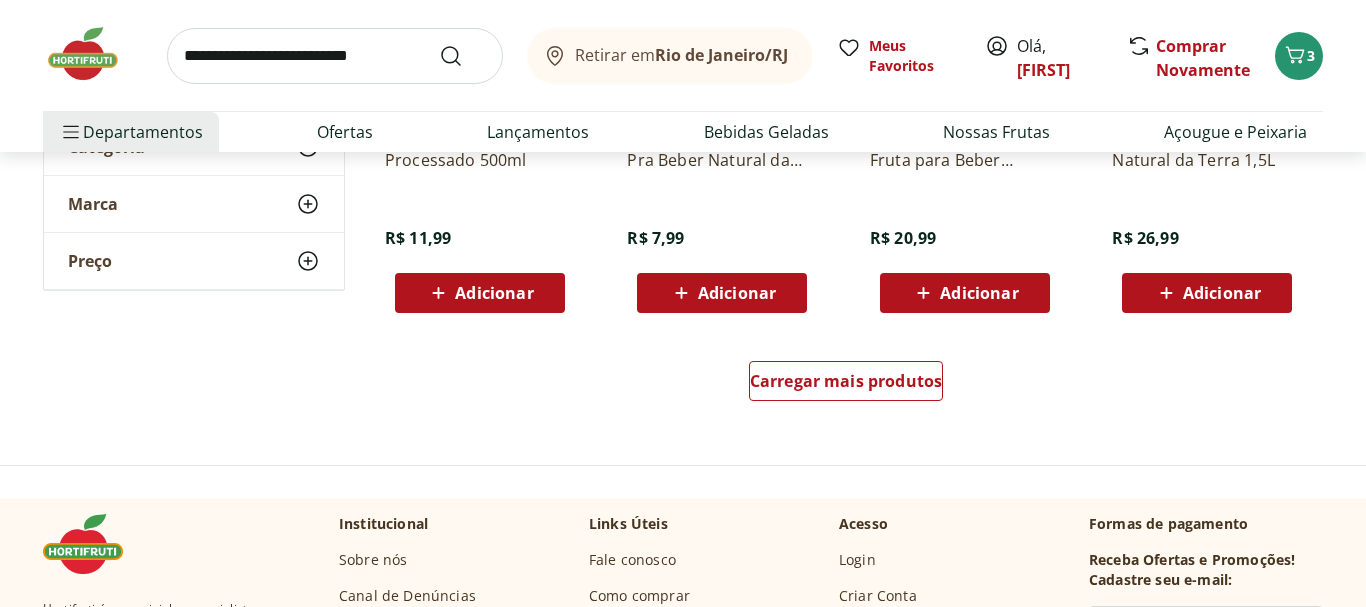 scroll, scrollTop: 3585, scrollLeft: 0, axis: vertical 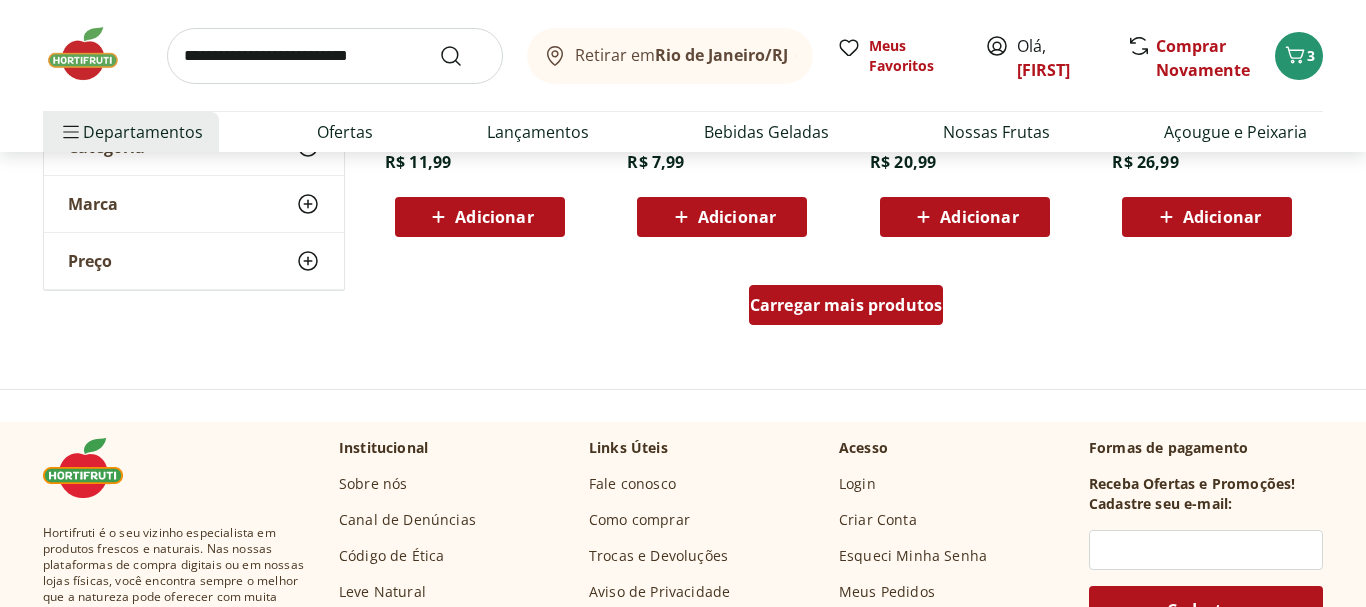 click on "Carregar mais produtos" at bounding box center [846, 305] 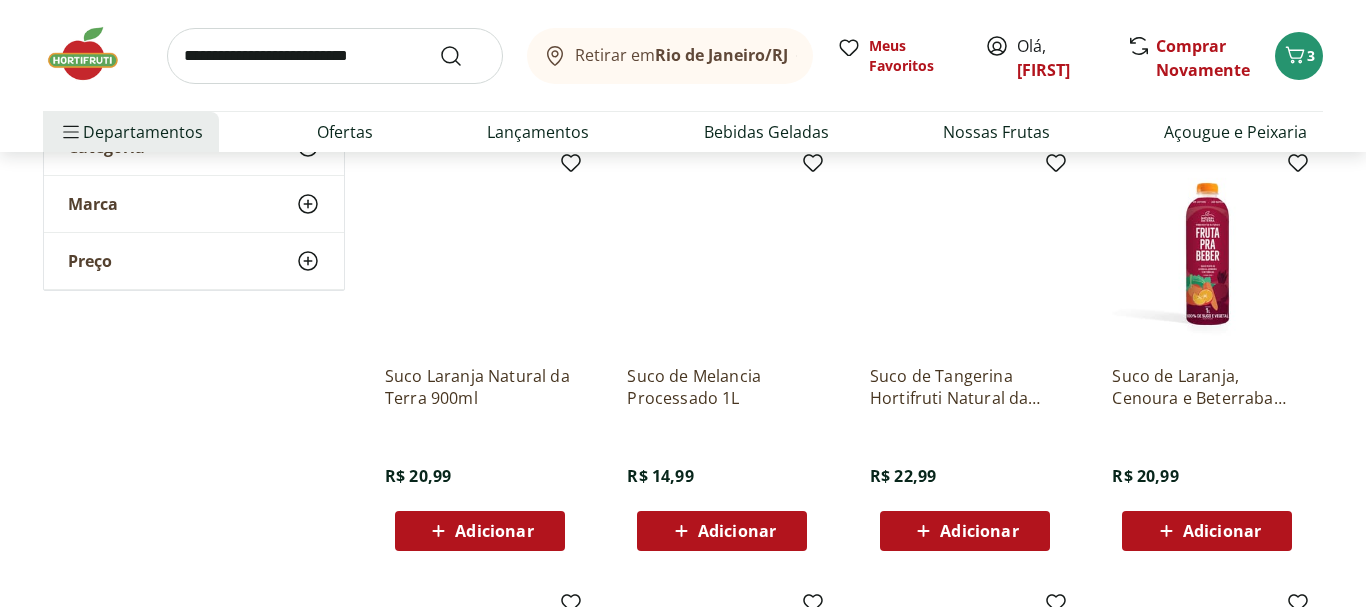 scroll, scrollTop: 4182, scrollLeft: 0, axis: vertical 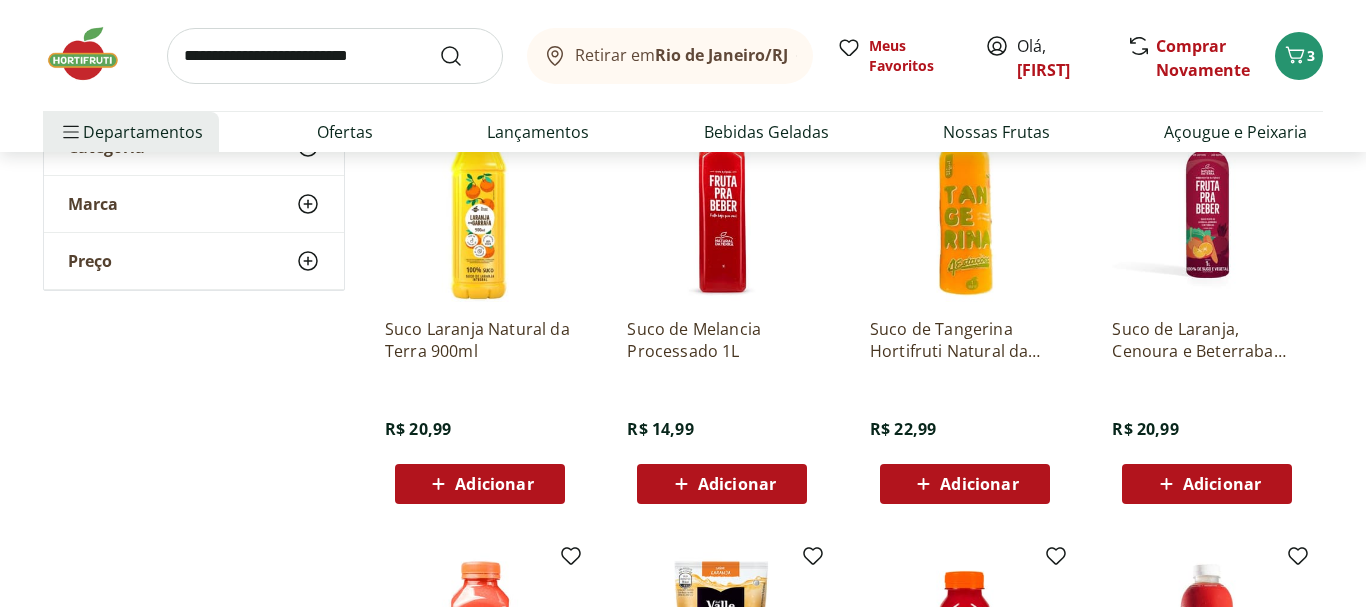 click at bounding box center (1207, 207) 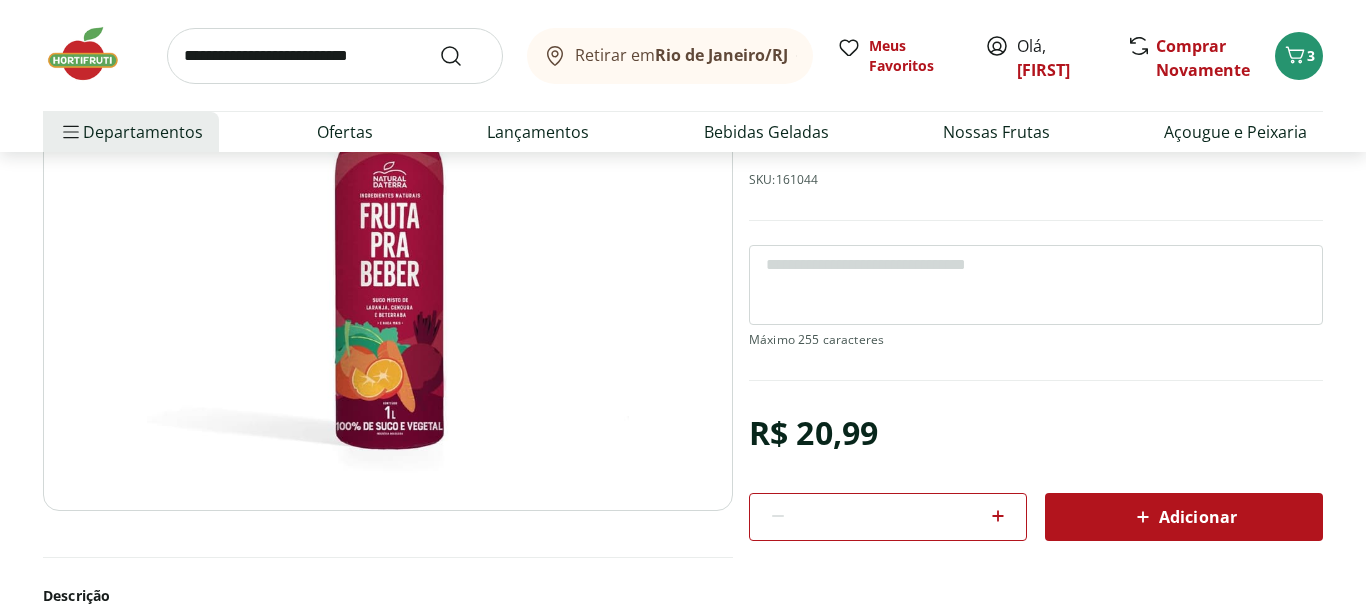 scroll, scrollTop: 237, scrollLeft: 0, axis: vertical 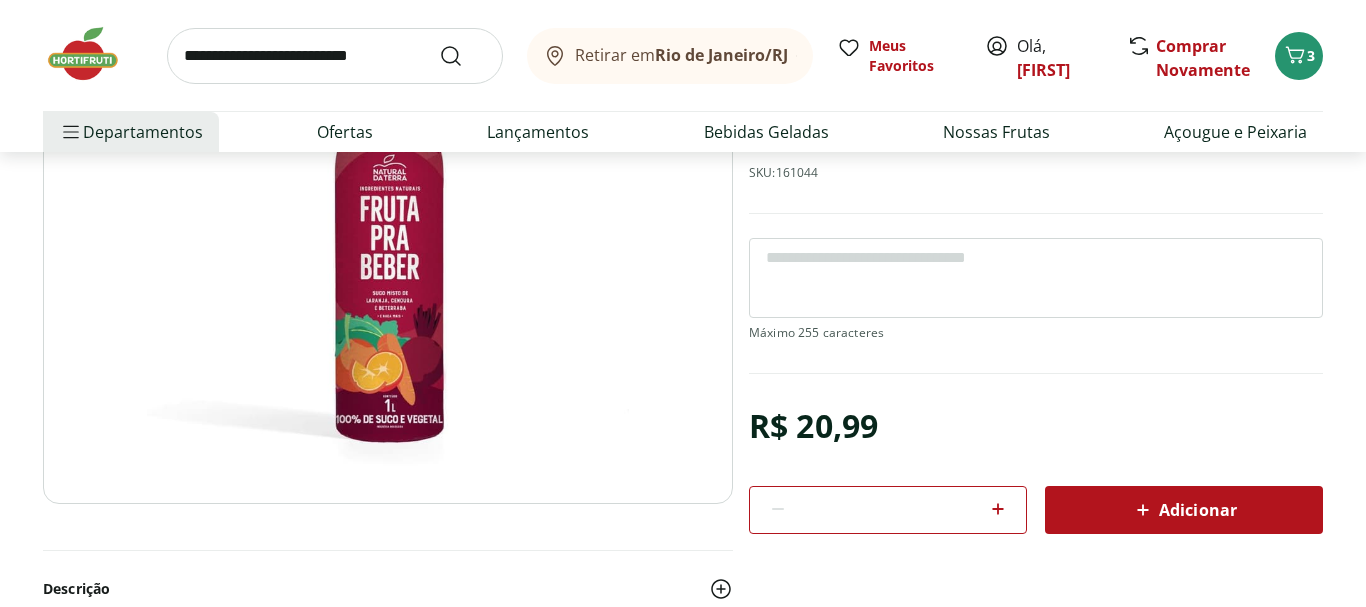 click 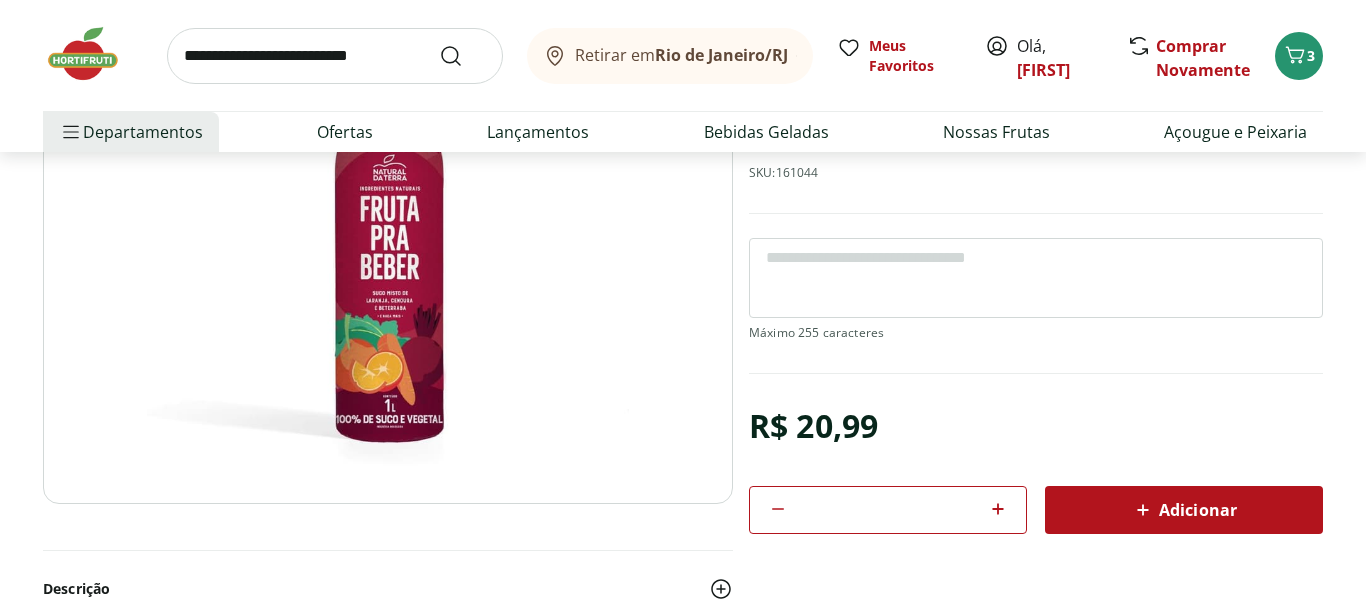 click 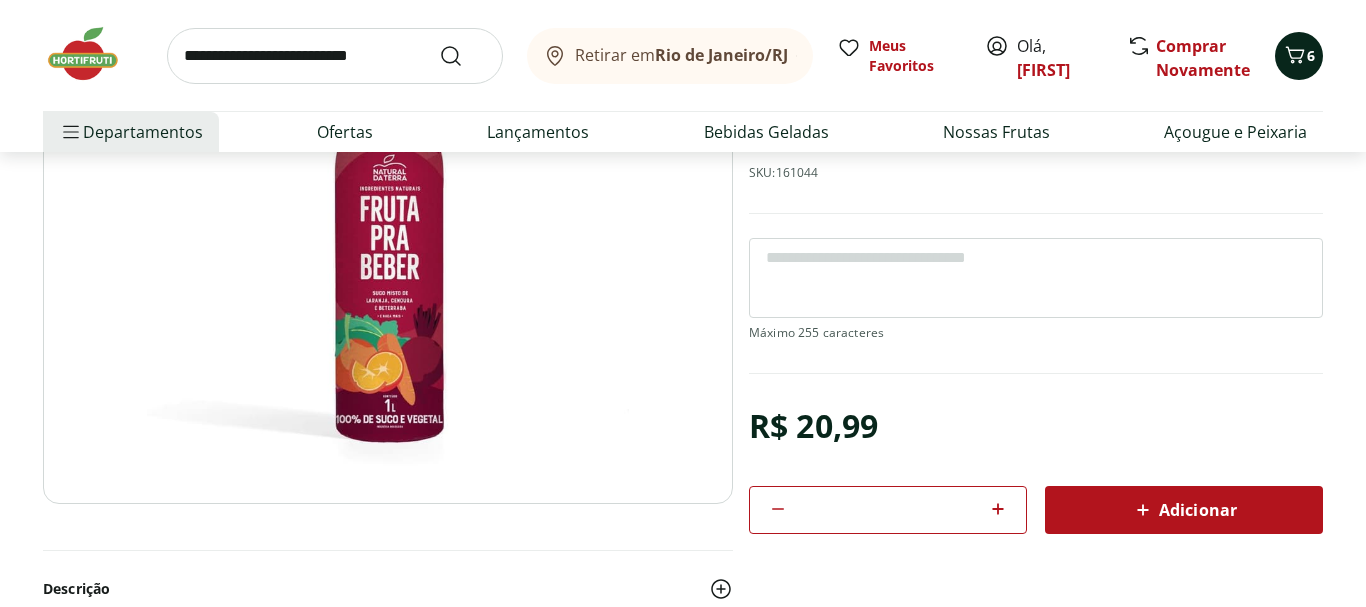 click on "6" at bounding box center (1299, 56) 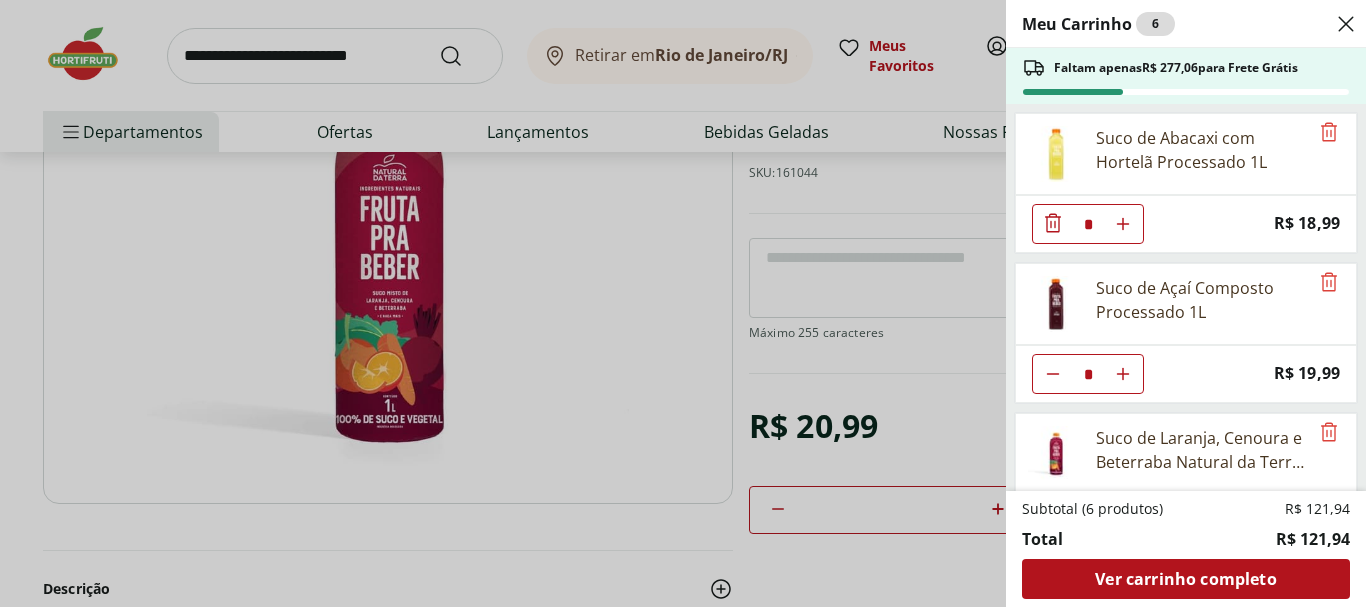 click on "Meu Carrinho 6 Faltam apenas  R$ 277,06  para Frete Grátis Suco de Abacaxi com Hortelã Processado 1L * Price: R$ 18,99 Suco de Açaí Composto Processado 1L * Price: R$ 19,99 Suco de Laranja, Cenoura e Beterraba Natural da Terra 1L * Price: R$ 20,99 Subtotal (6 produtos) R$ 121,94 Total R$ 121,94 Ver carrinho completo" at bounding box center (683, 303) 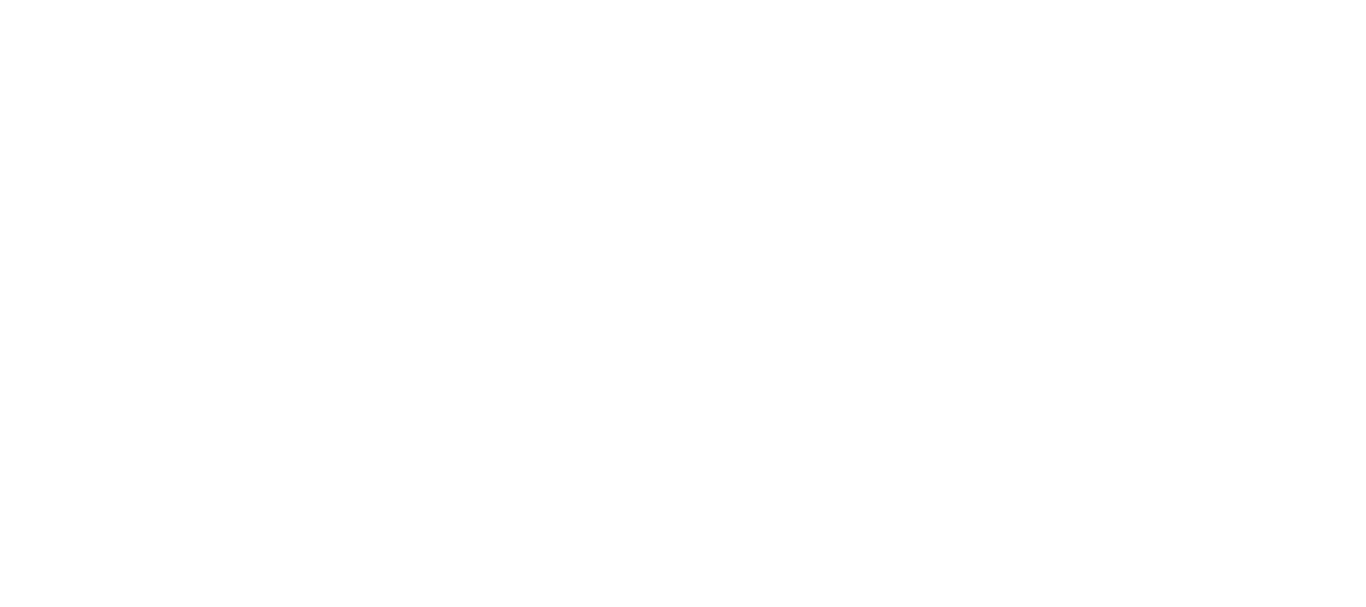 scroll, scrollTop: 8669, scrollLeft: 0, axis: vertical 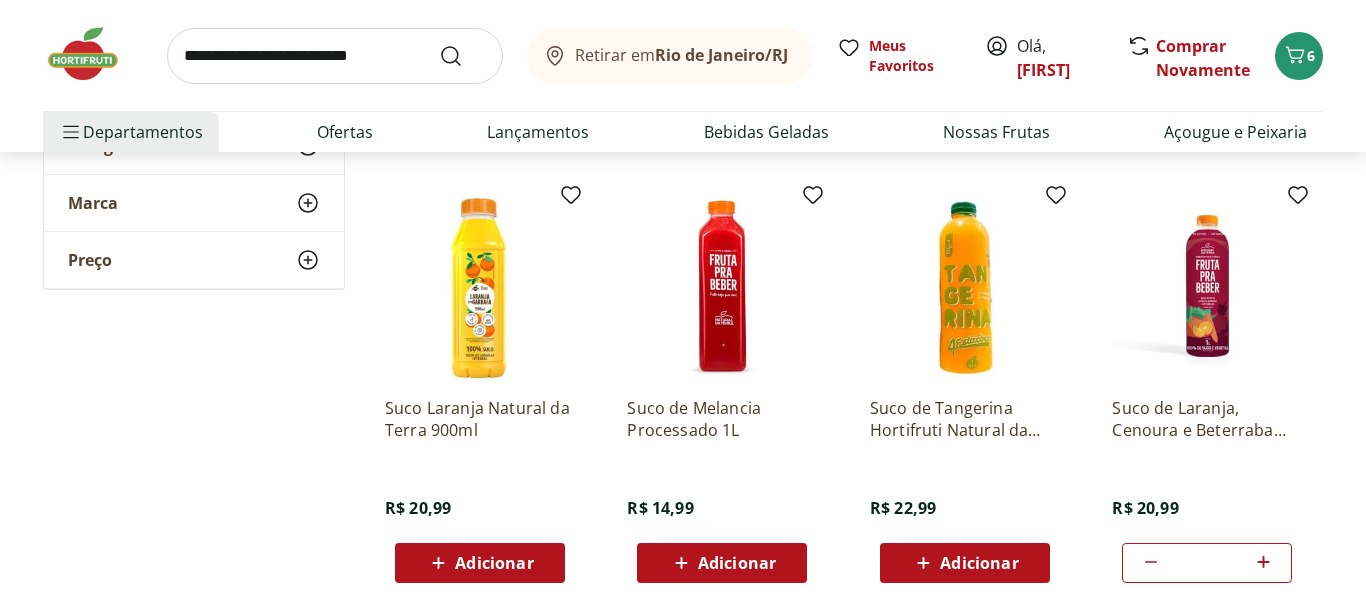 click at bounding box center (965, 286) 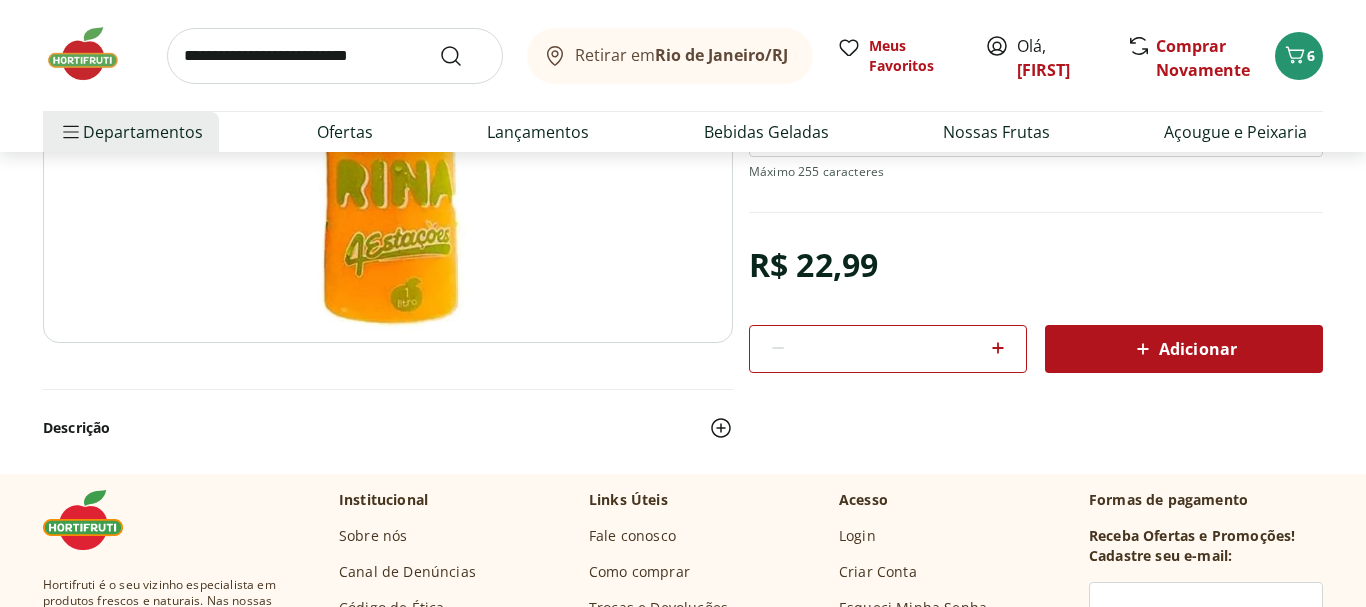 scroll, scrollTop: 406, scrollLeft: 0, axis: vertical 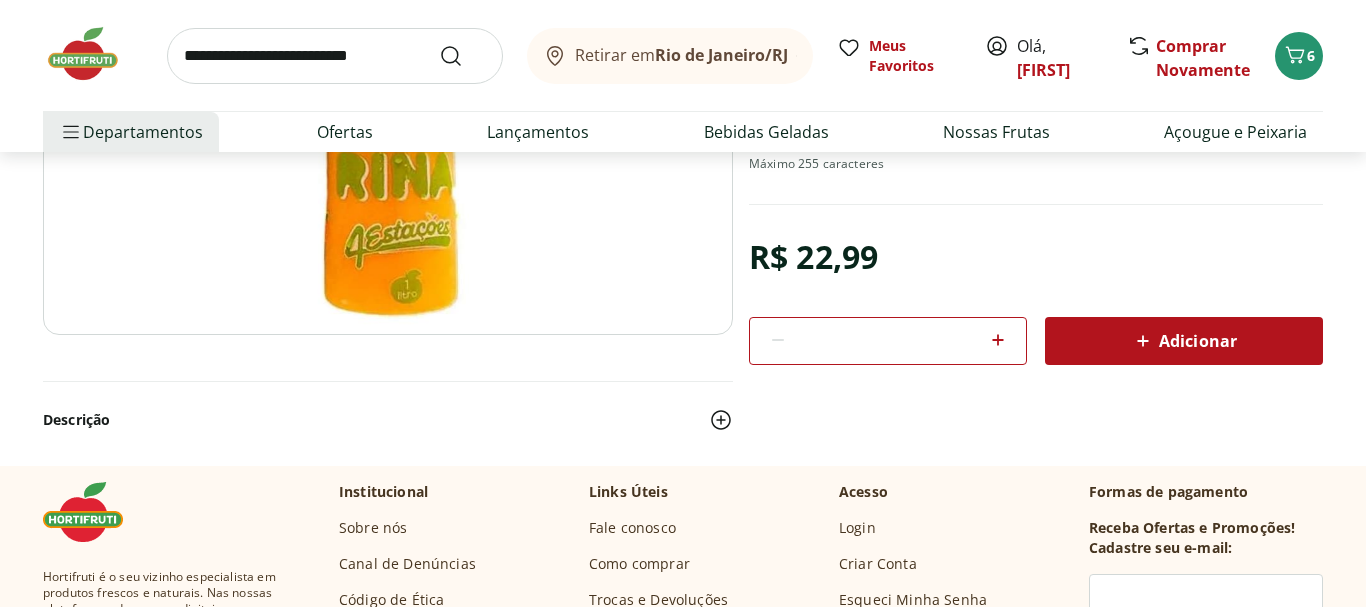 click on "Adicionar" at bounding box center (1184, 341) 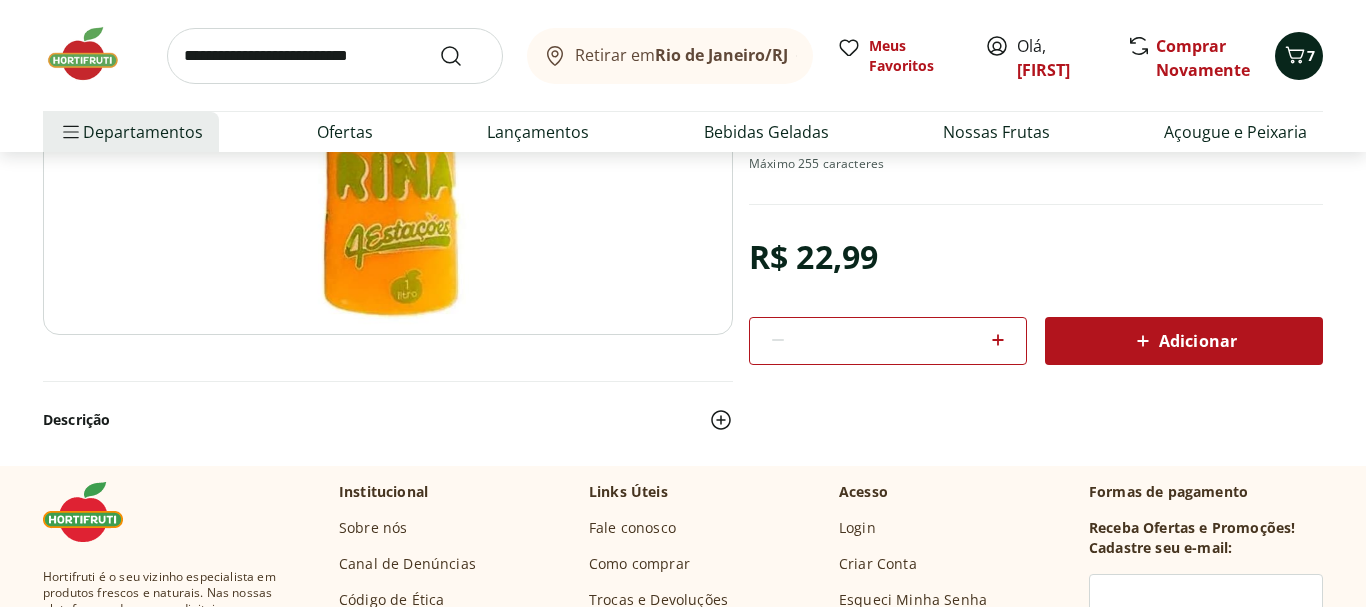 click 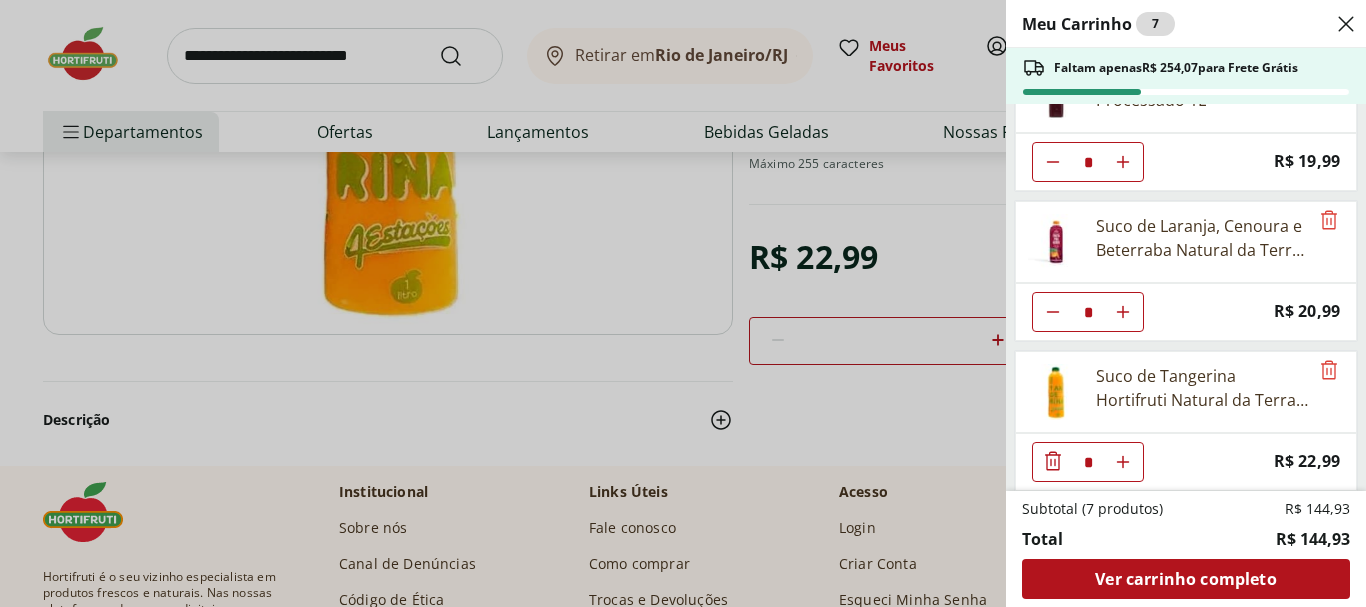 scroll, scrollTop: 221, scrollLeft: 0, axis: vertical 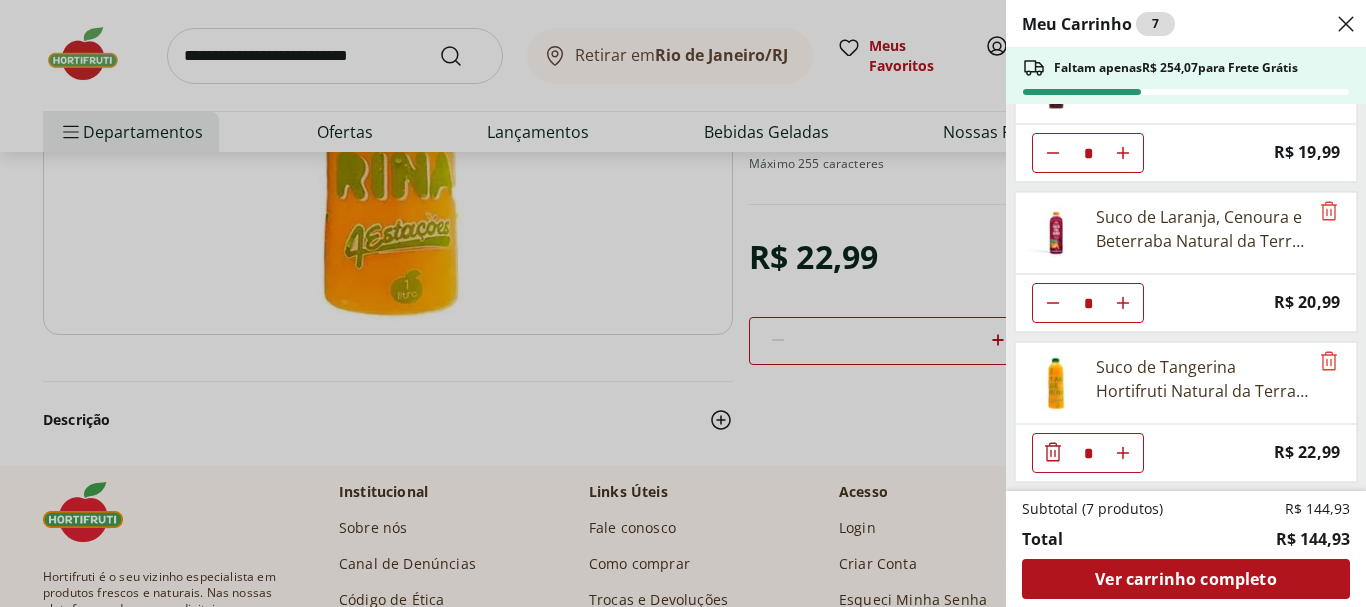 click on "Meu Carrinho 7 Faltam apenas  R$ 254,07  para Frete Grátis Suco de Abacaxi com Hortelã Processado 1L * Price: R$ 18,99 Suco de Açaí Composto Processado 1L * Price: R$ 19,99 Suco de Laranja, Cenoura e Beterraba Natural da Terra 1L * Price: R$ 20,99 Suco de Tangerina Hortifruti Natural da Terra 1L * Price: R$ 22,99 Subtotal (7 produtos) R$ 144,93 Total R$ 144,93 Ver carrinho completo" at bounding box center (683, 303) 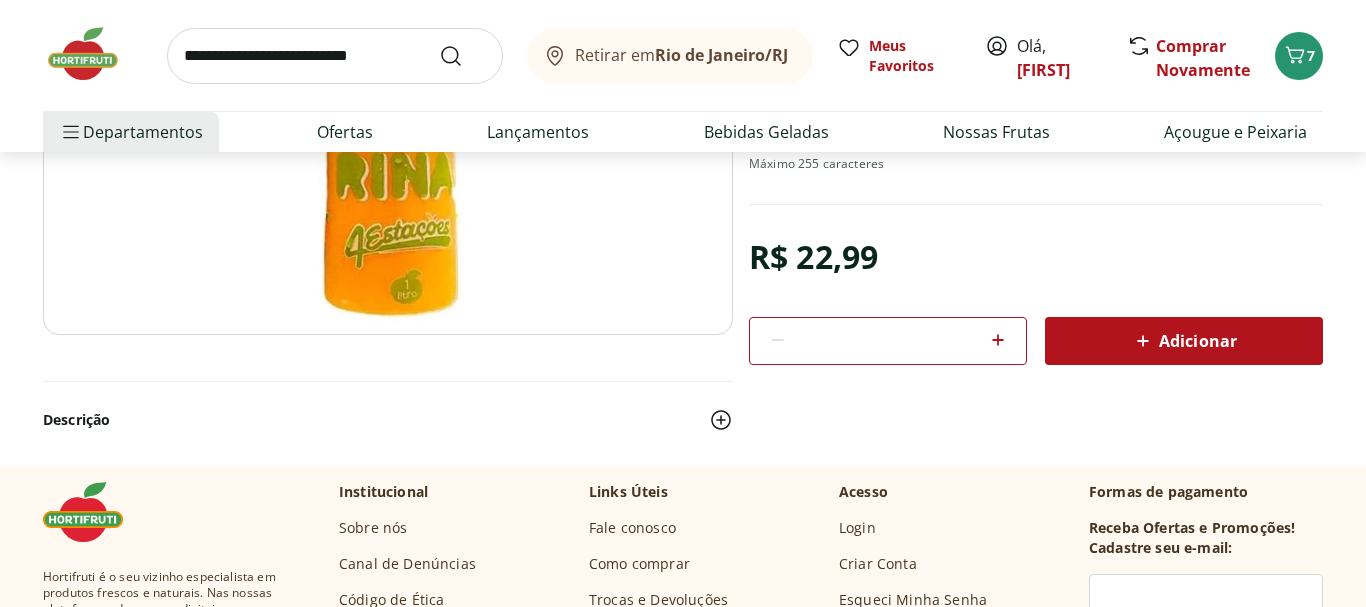 scroll, scrollTop: 5154, scrollLeft: 0, axis: vertical 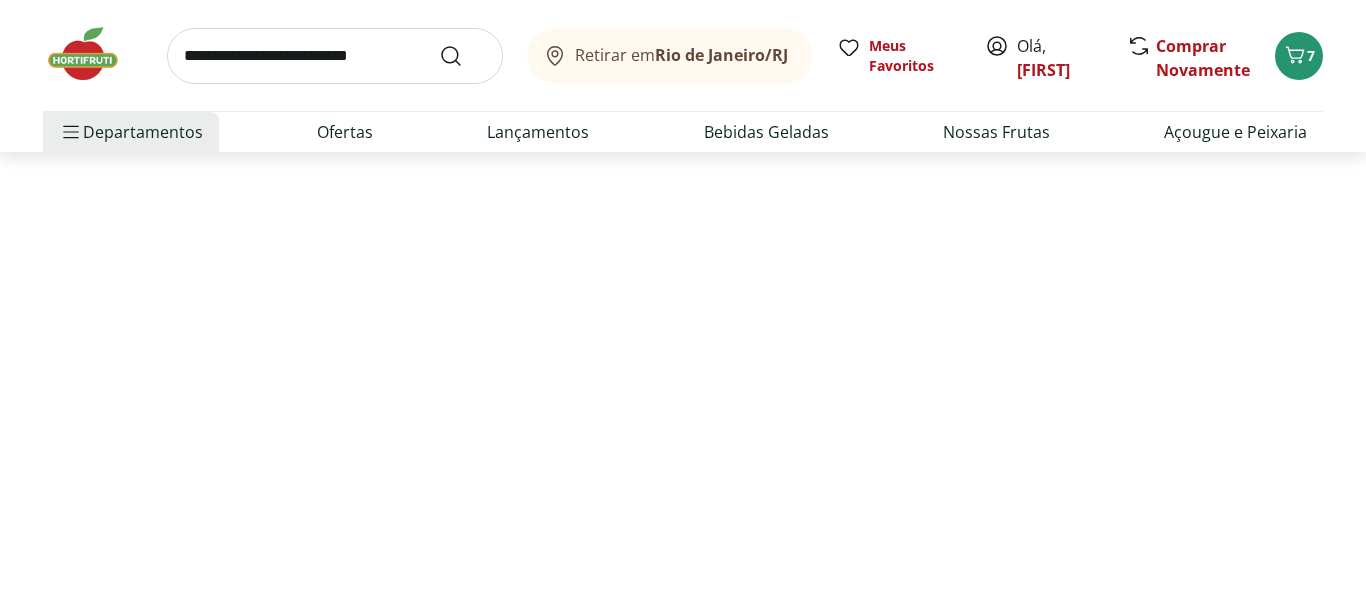 select on "**********" 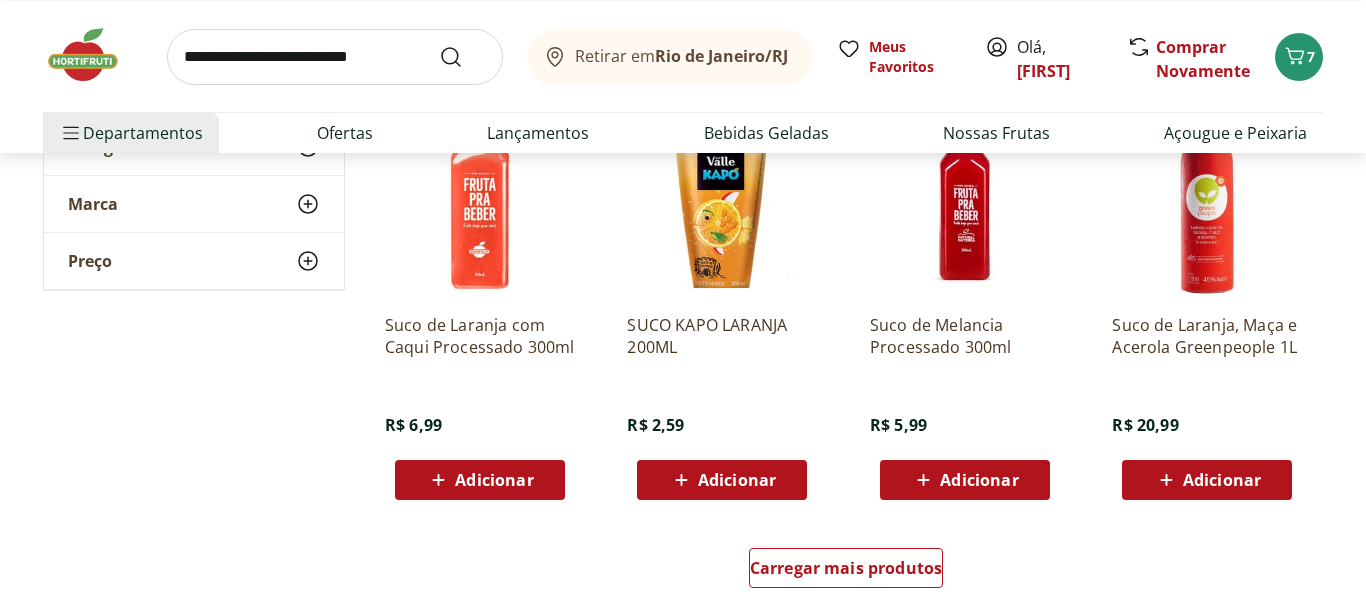 scroll, scrollTop: 8005, scrollLeft: 0, axis: vertical 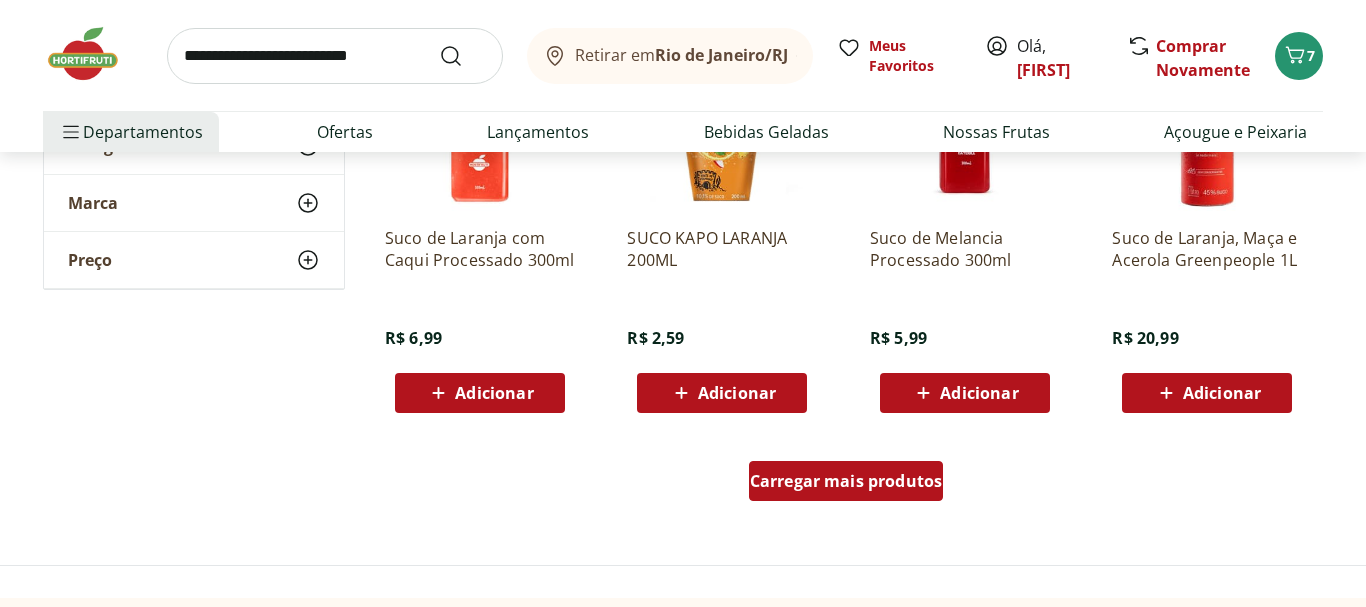 click on "Carregar mais produtos" at bounding box center (846, 482) 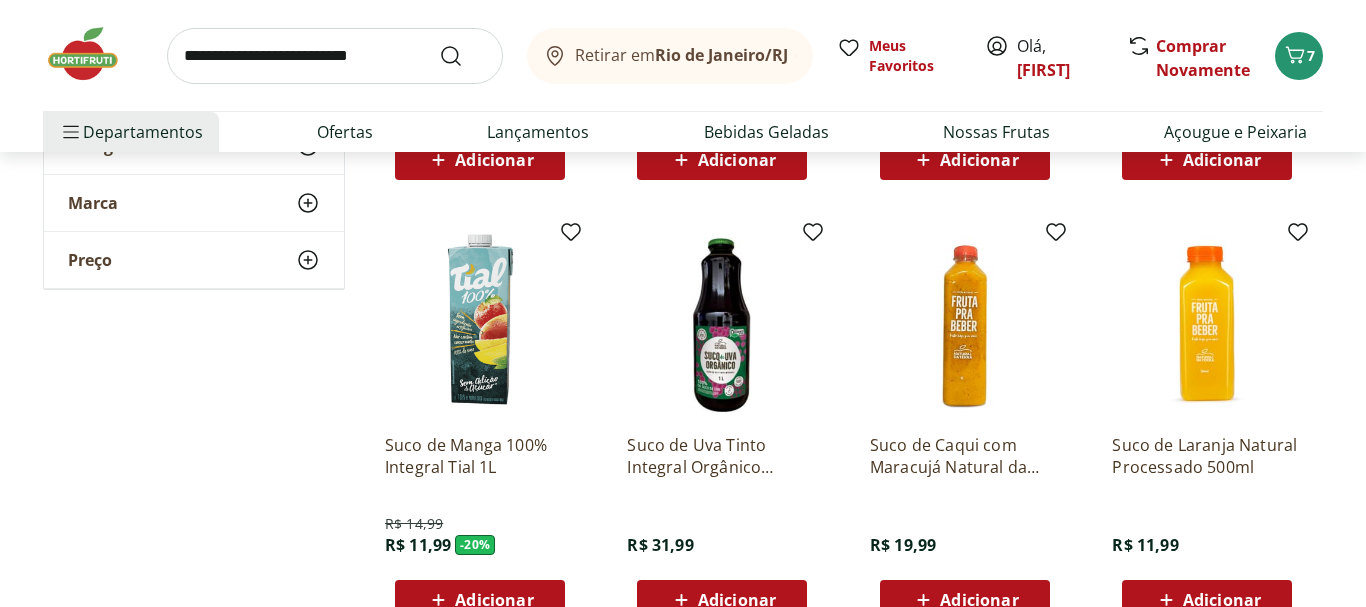 scroll, scrollTop: 9120, scrollLeft: 0, axis: vertical 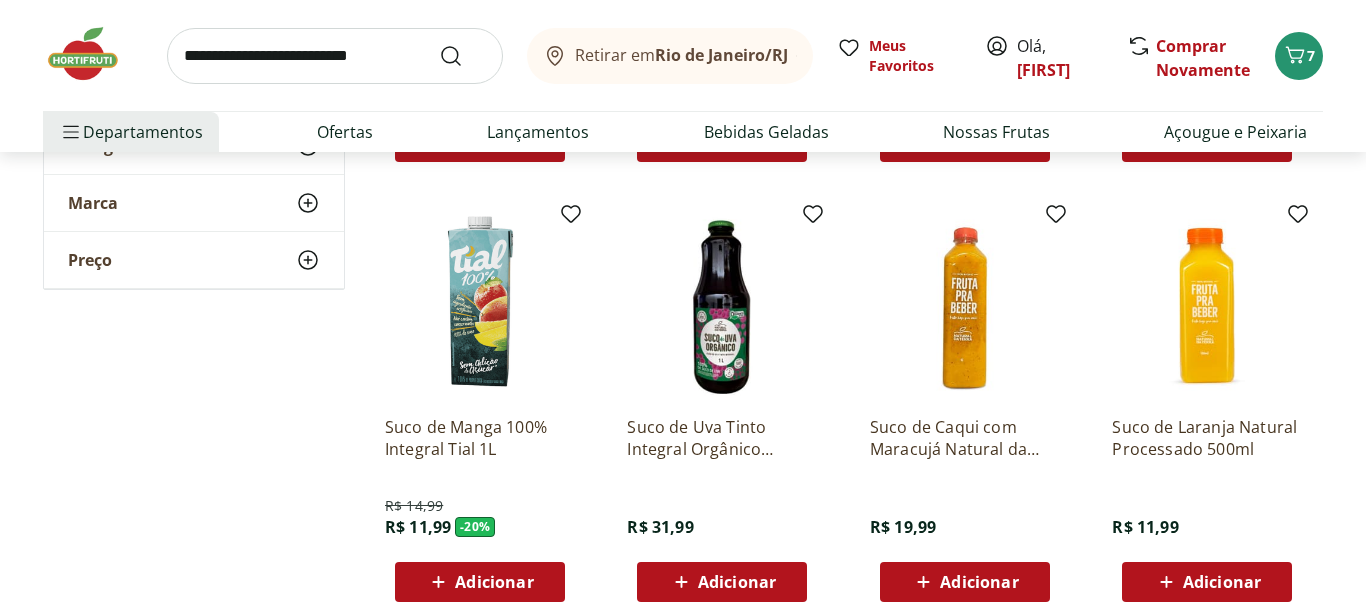 click at bounding box center [965, 305] 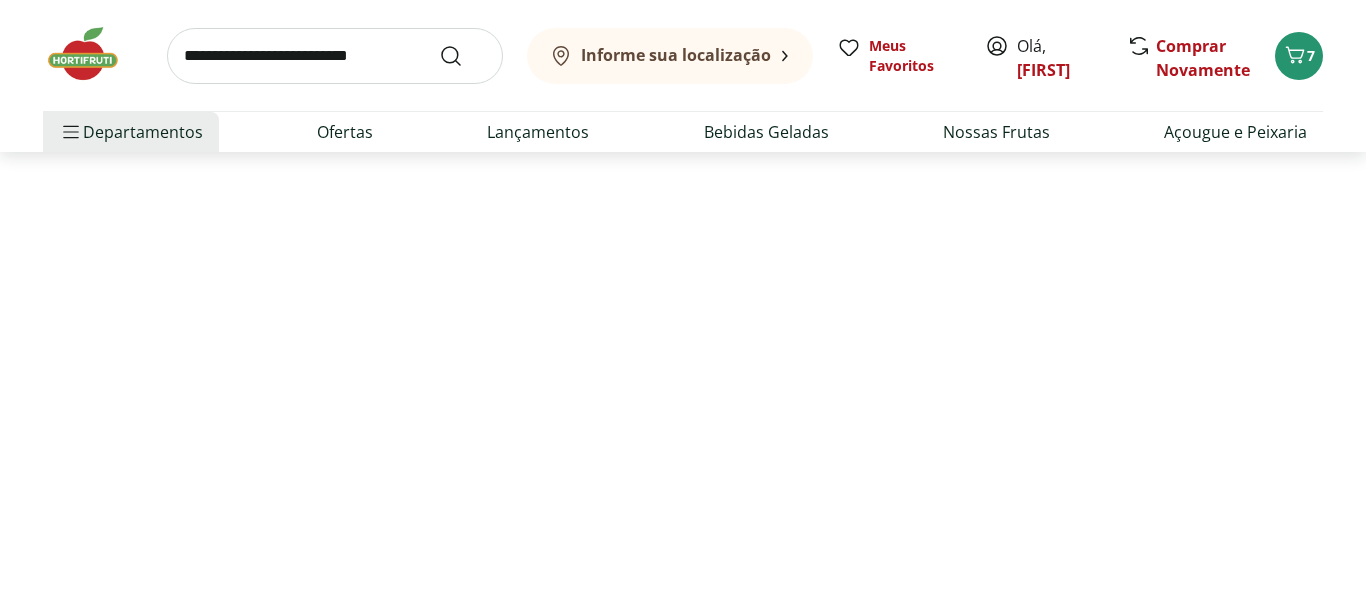 scroll, scrollTop: 0, scrollLeft: 0, axis: both 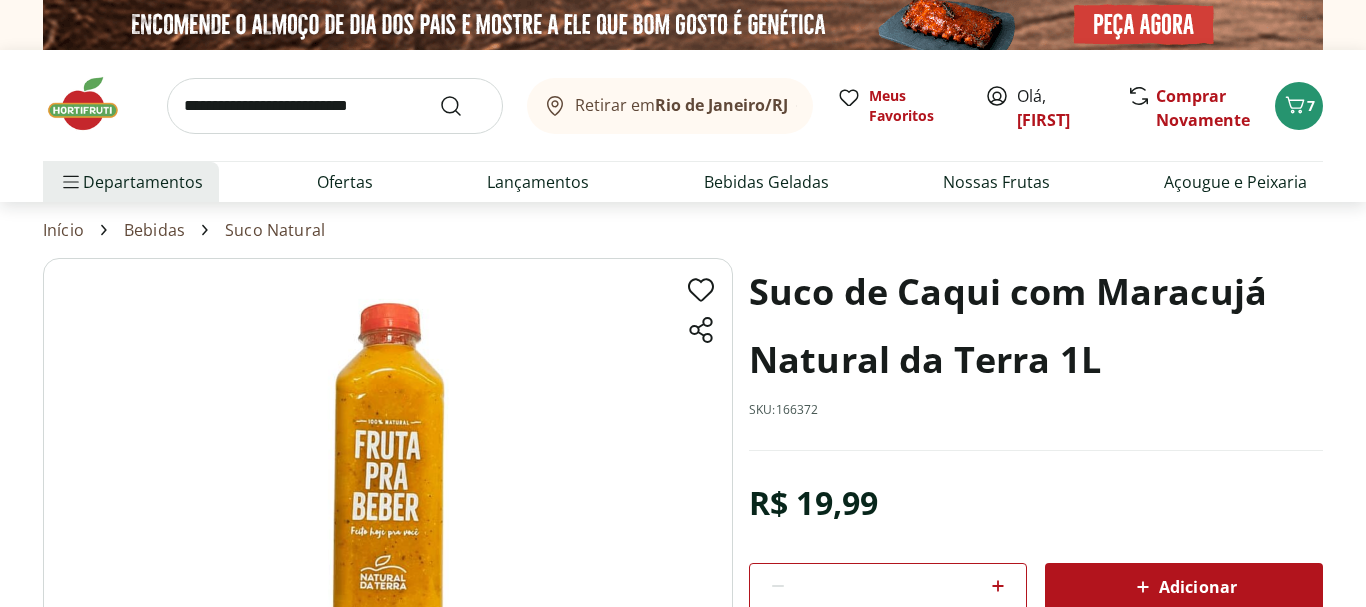 click on "Adicionar" at bounding box center (1184, 587) 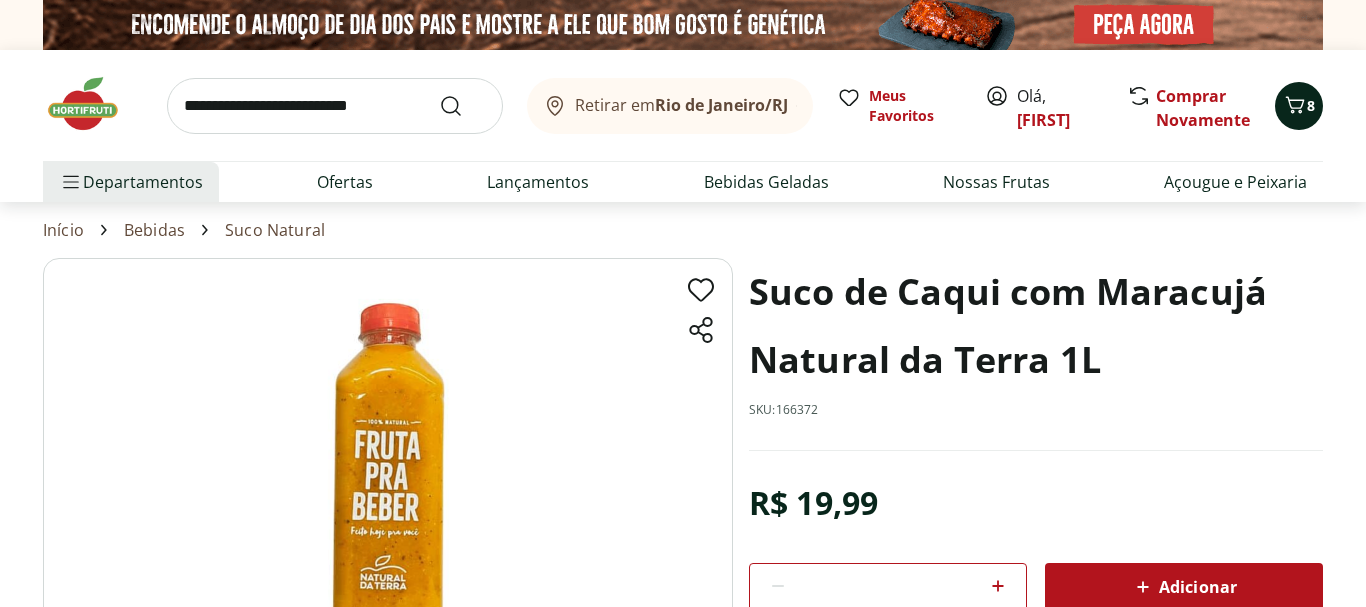 click on "8" at bounding box center [1299, 106] 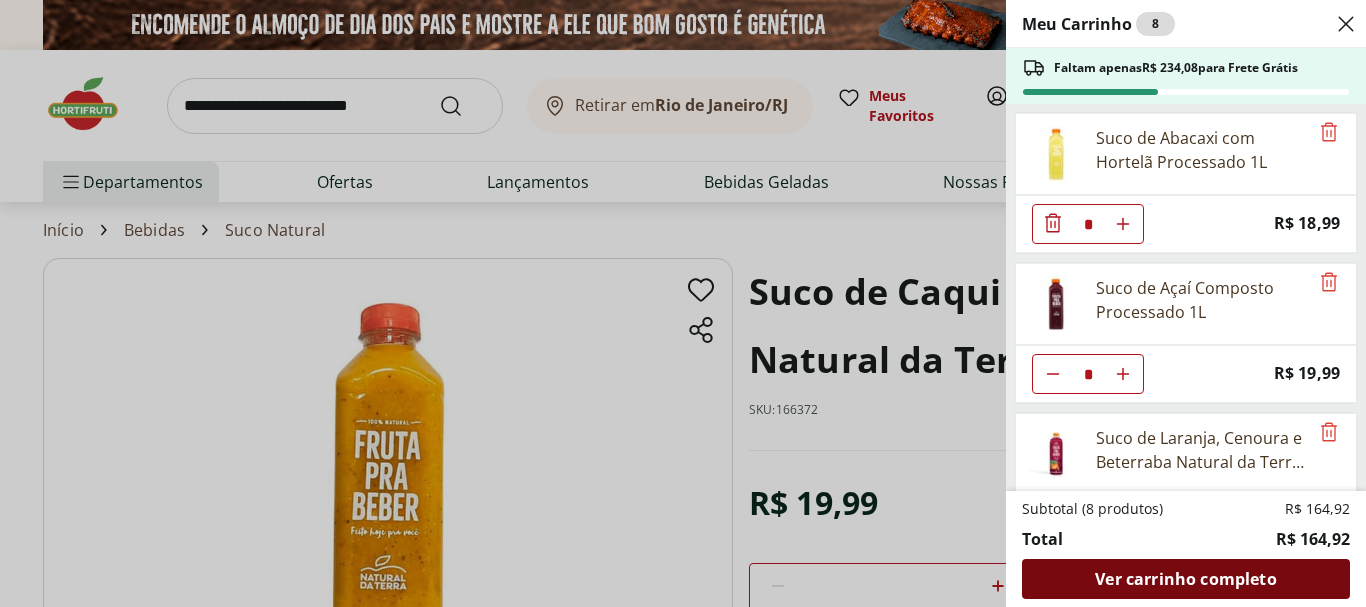 click on "Ver carrinho completo" at bounding box center [1185, 579] 